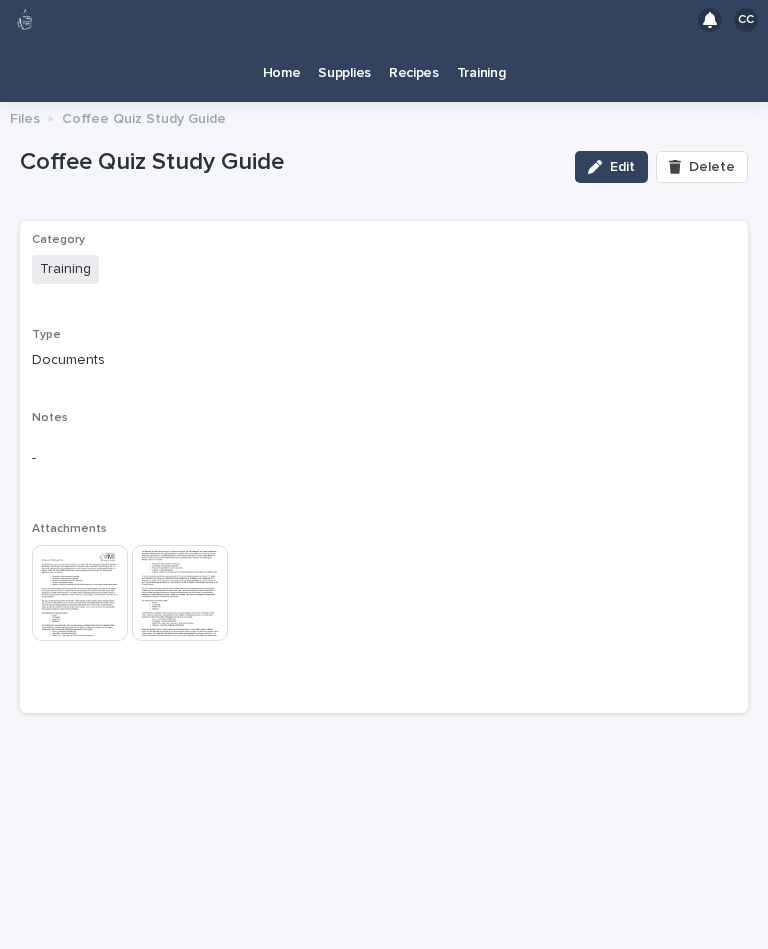scroll, scrollTop: 444, scrollLeft: 58, axis: both 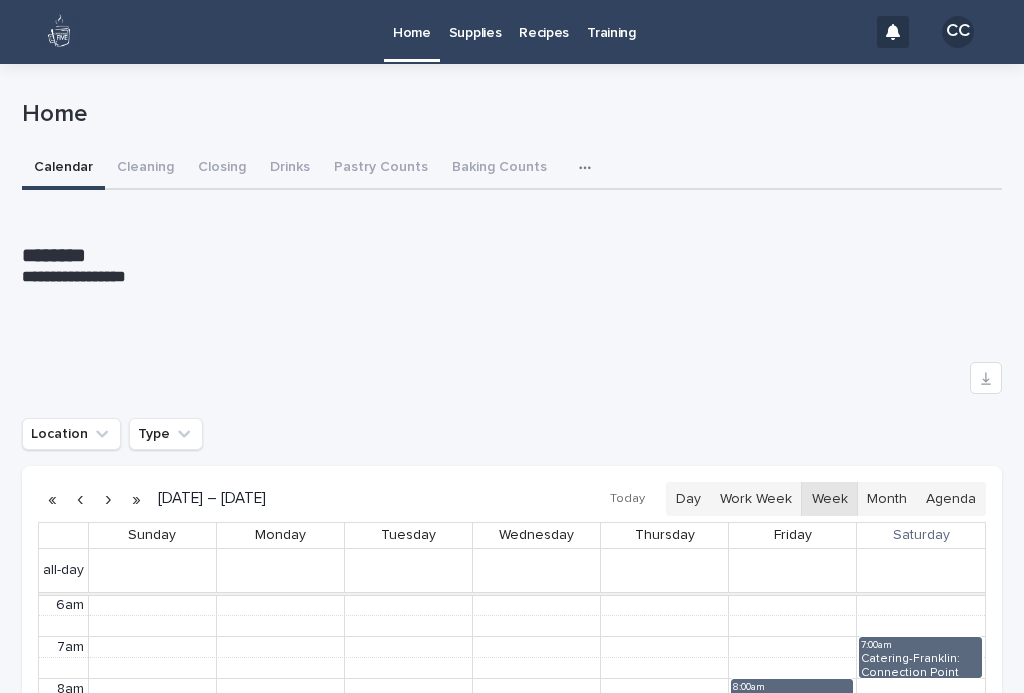 click on "Closing" at bounding box center (222, 169) 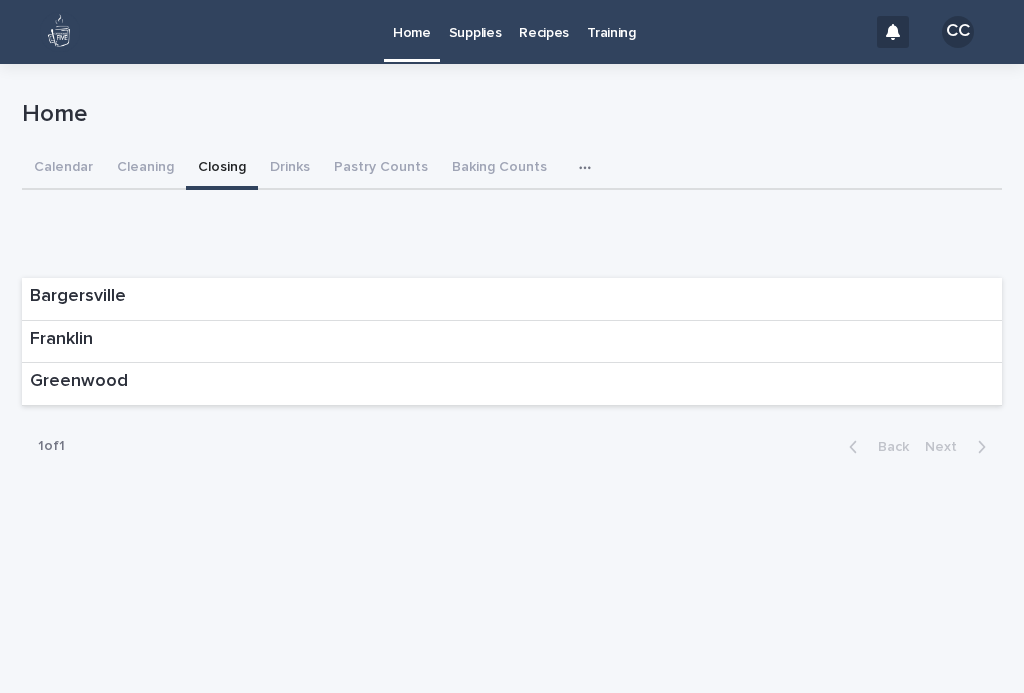 click on "Franklin" at bounding box center [512, 342] 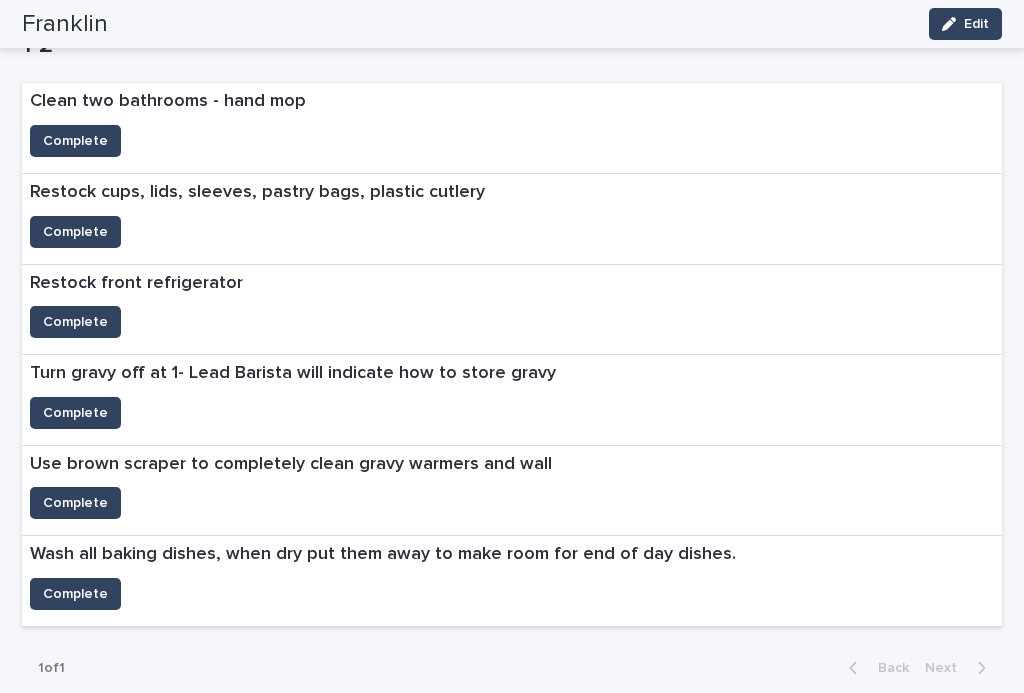 scroll, scrollTop: 804, scrollLeft: 0, axis: vertical 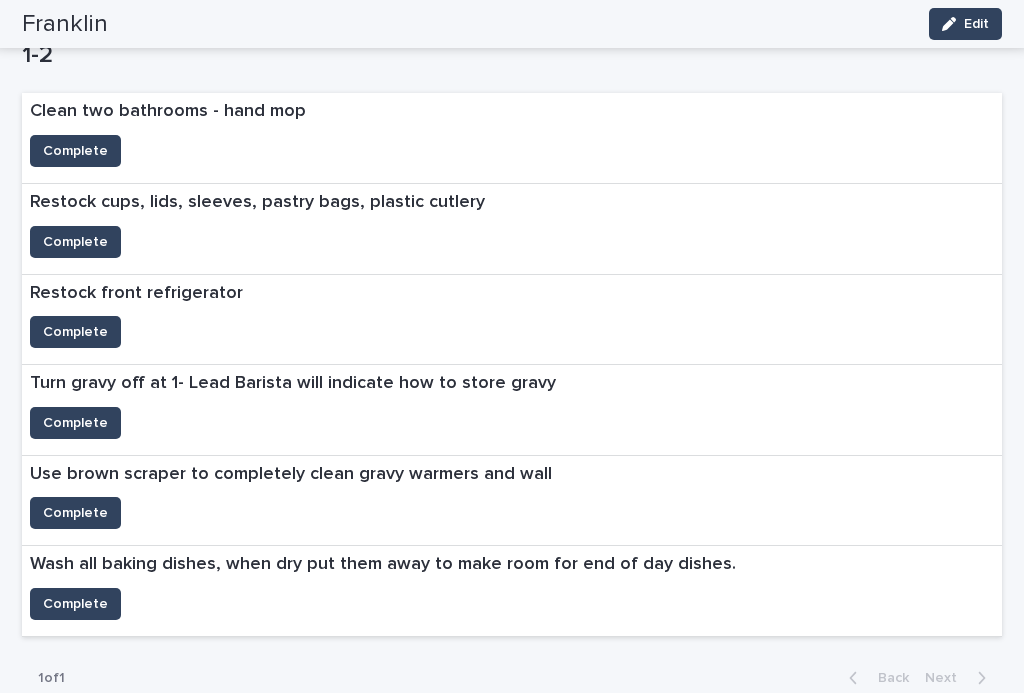 click on "Complete" at bounding box center (75, 242) 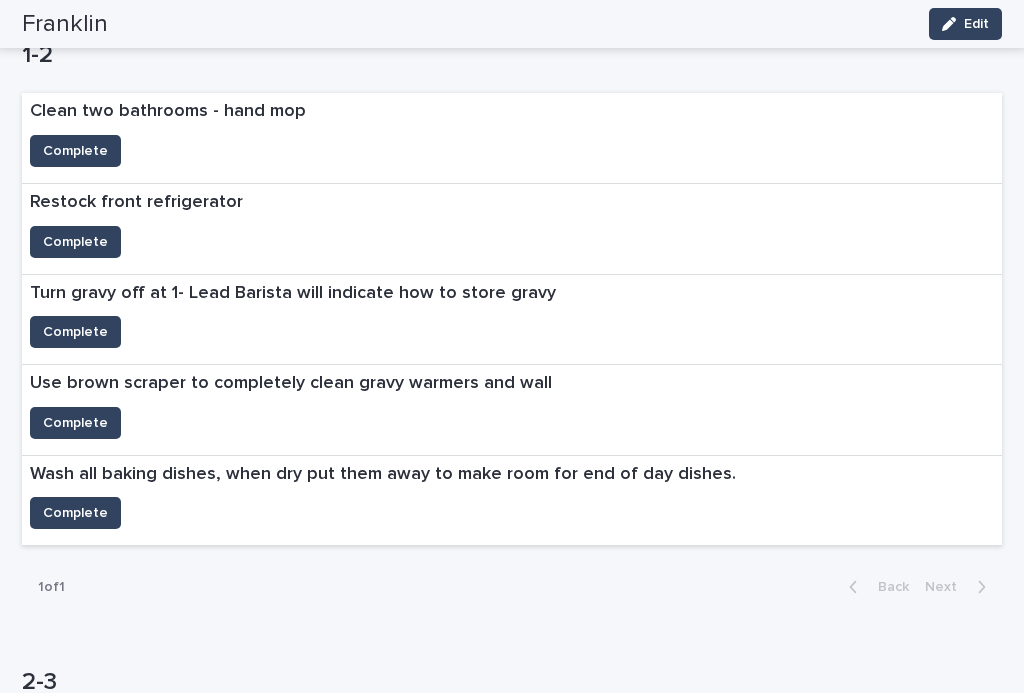 scroll, scrollTop: 755, scrollLeft: 0, axis: vertical 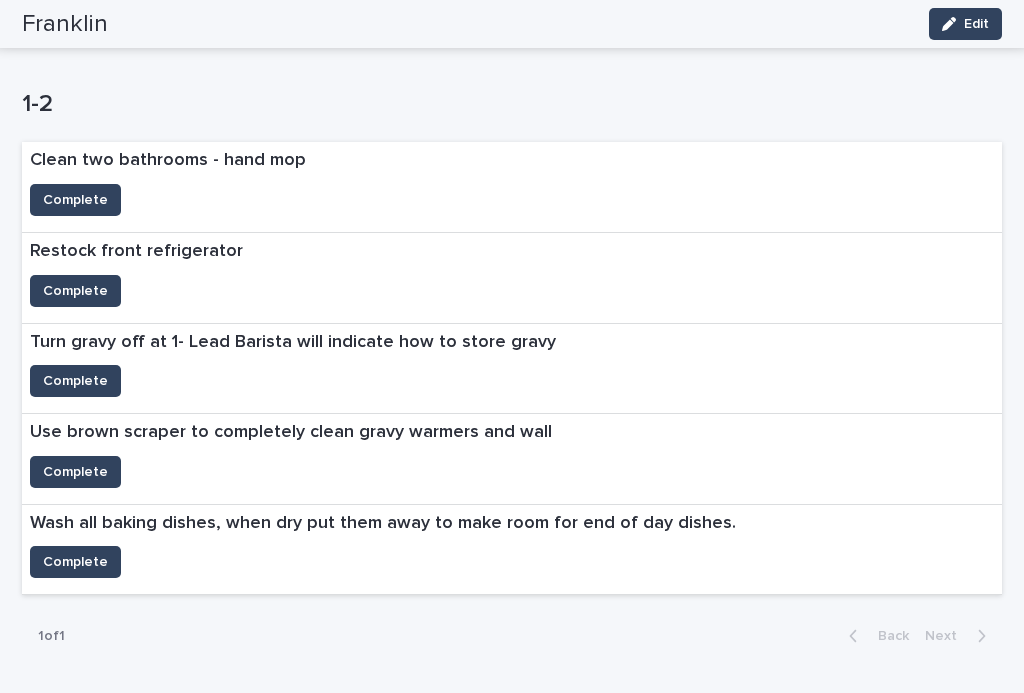 click on "Complete" at bounding box center [75, 291] 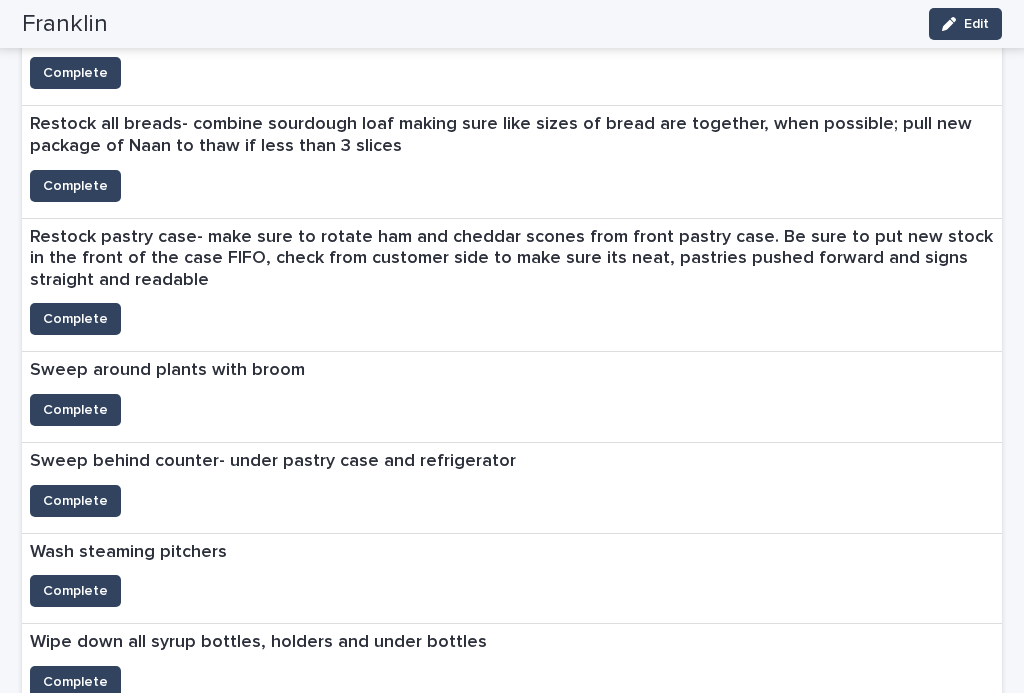scroll, scrollTop: 2615, scrollLeft: 0, axis: vertical 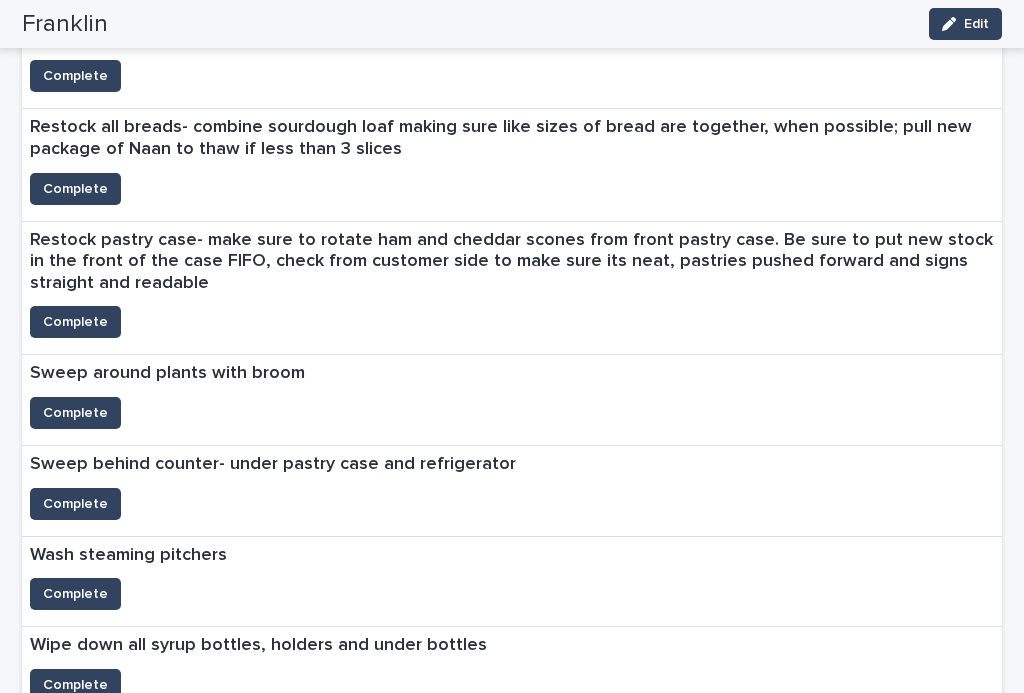 click on "Complete" at bounding box center [75, 413] 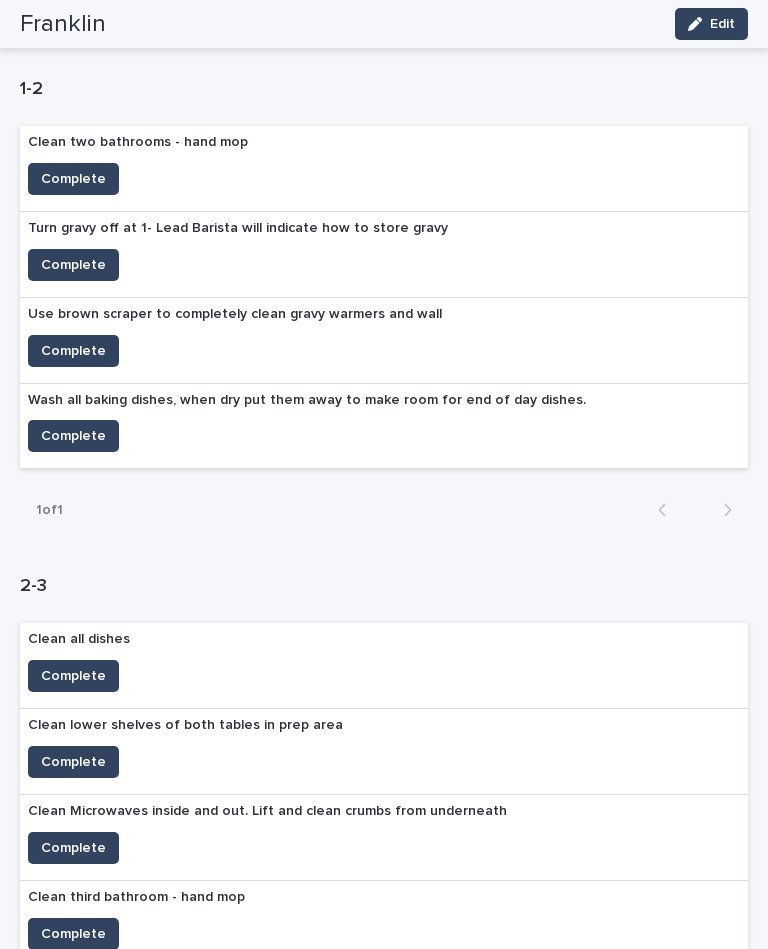 scroll, scrollTop: 754, scrollLeft: 0, axis: vertical 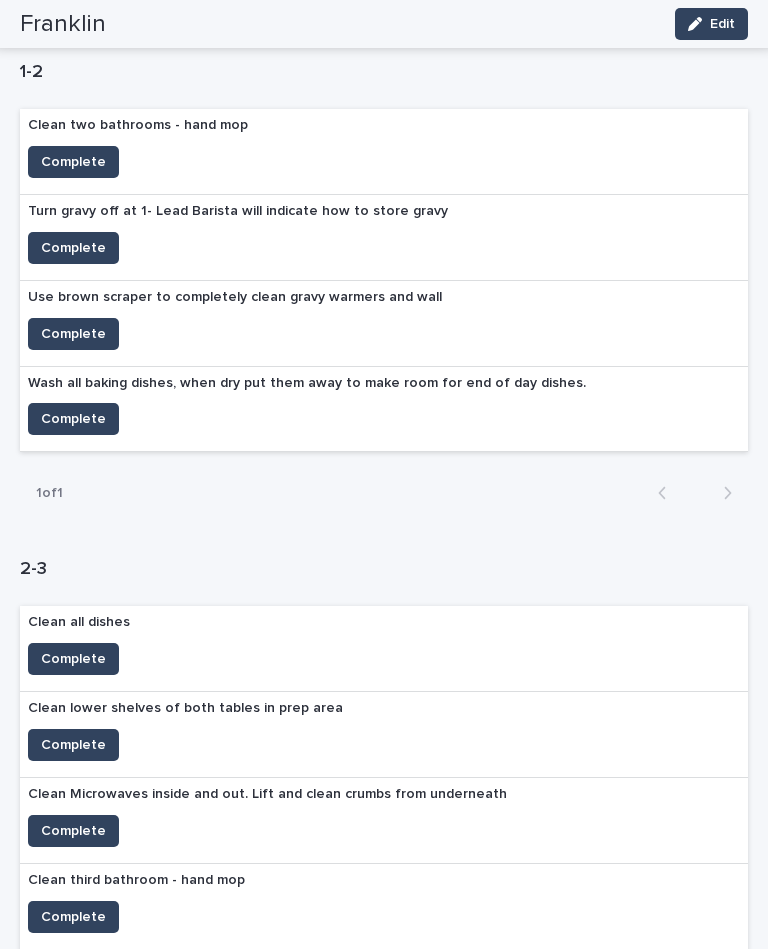 click on "Complete" at bounding box center [73, 419] 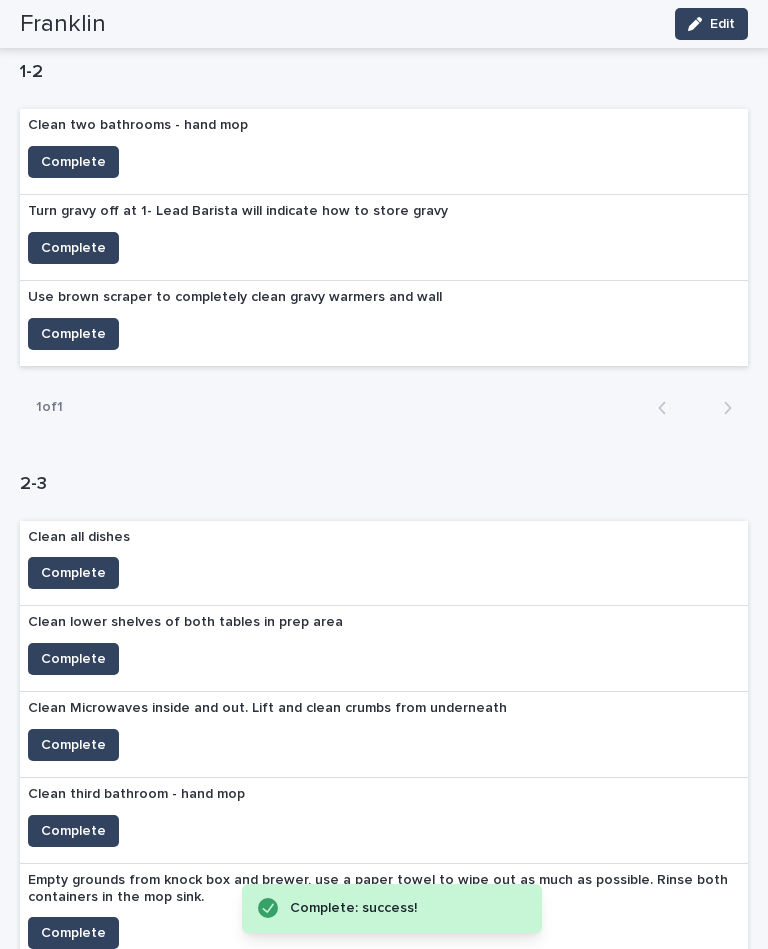 click on "Complete" at bounding box center (73, 573) 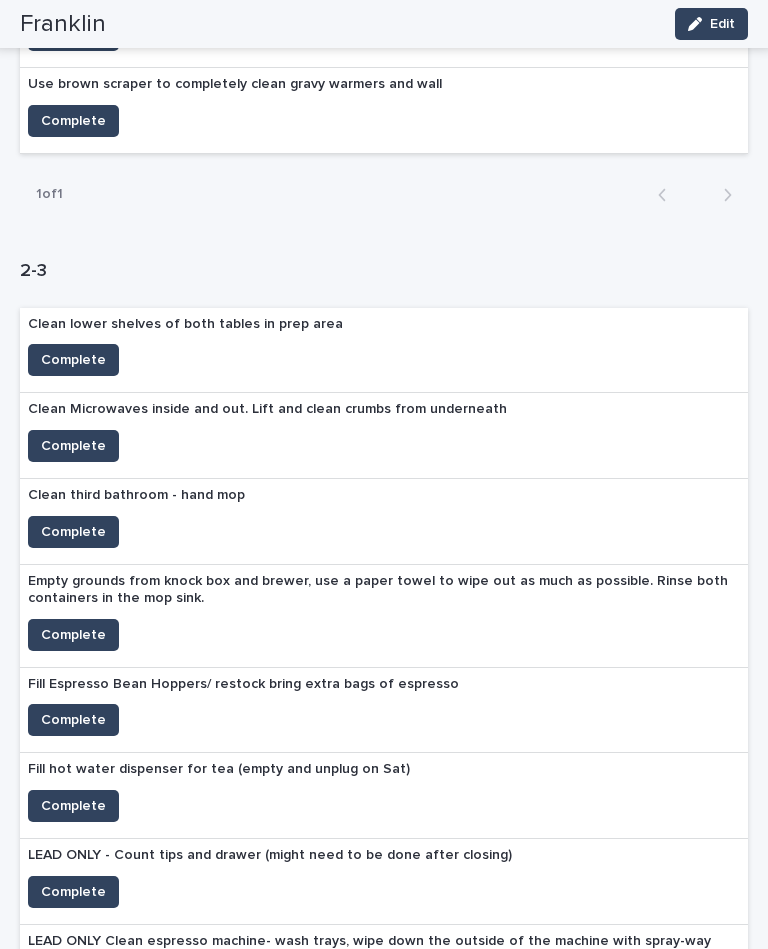 scroll, scrollTop: 1020, scrollLeft: 0, axis: vertical 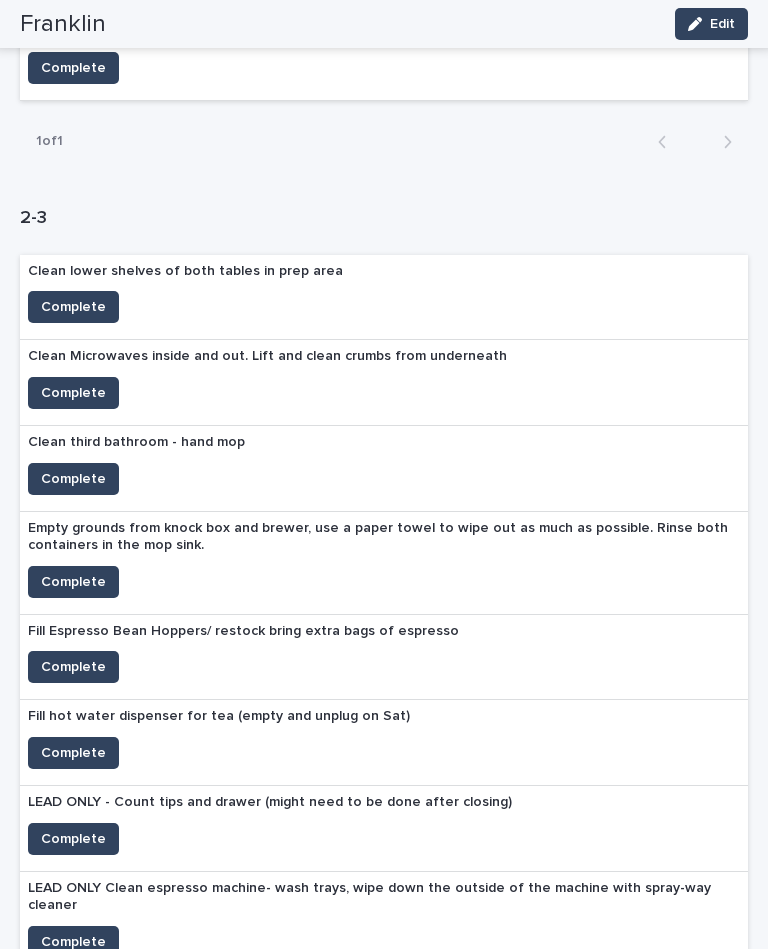 click on "Complete" at bounding box center (73, 393) 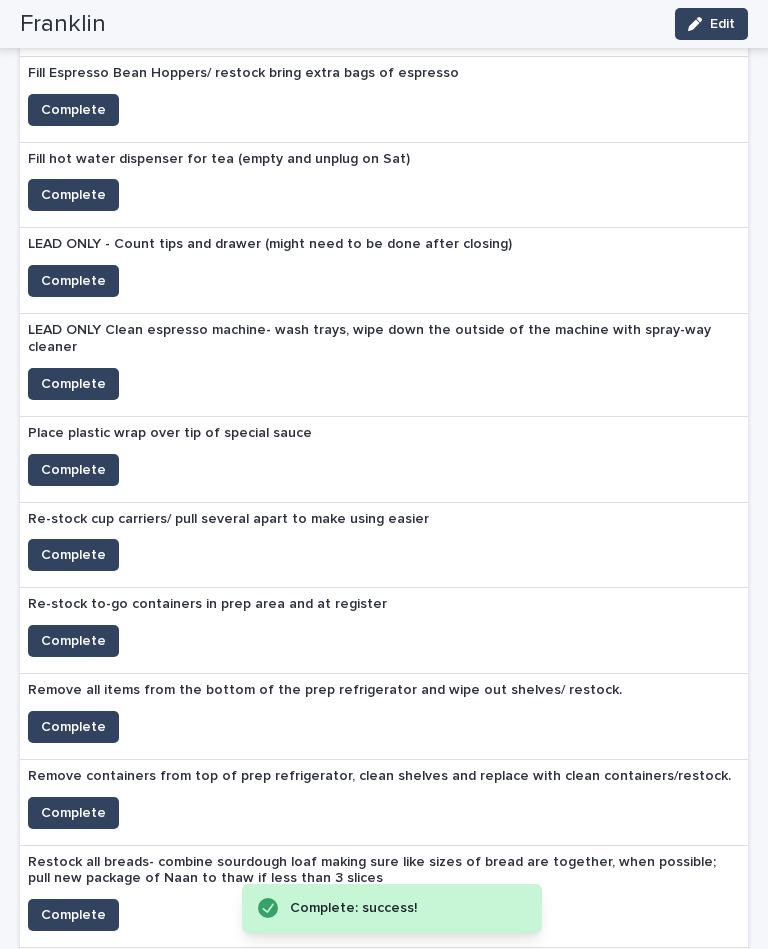scroll, scrollTop: 1494, scrollLeft: 0, axis: vertical 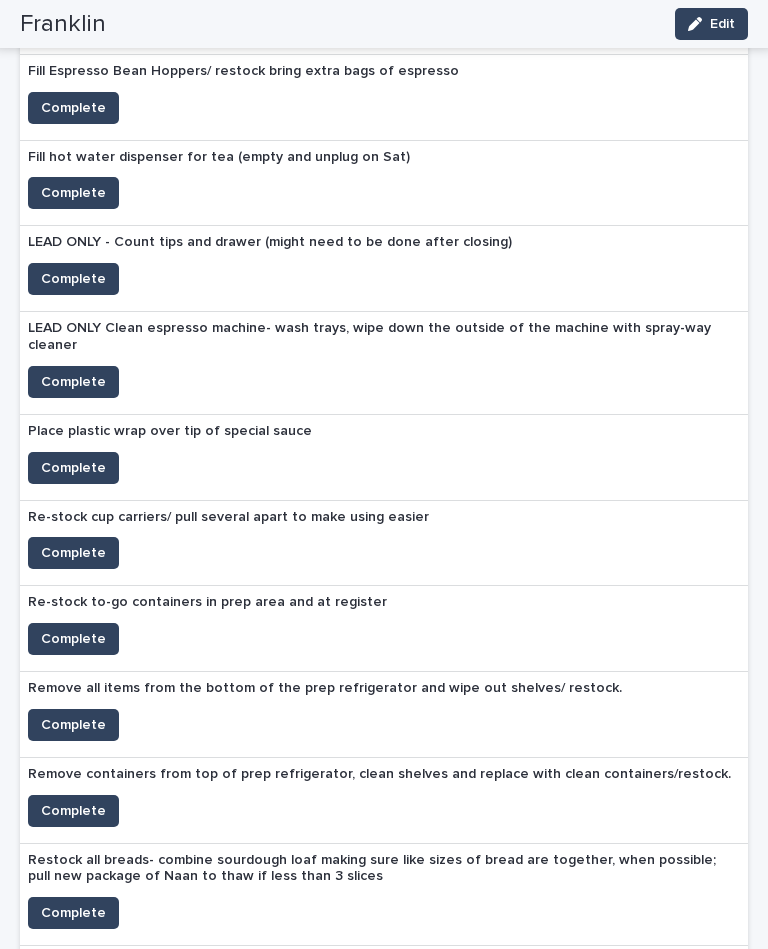 click on "Complete" at bounding box center (73, 639) 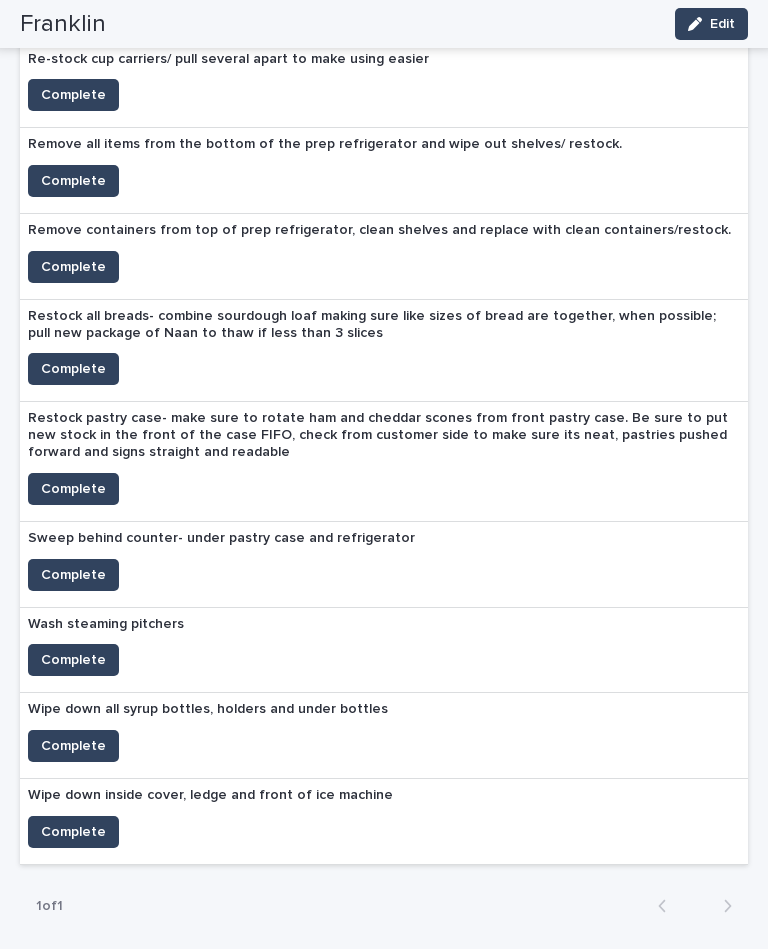 scroll, scrollTop: 1948, scrollLeft: 0, axis: vertical 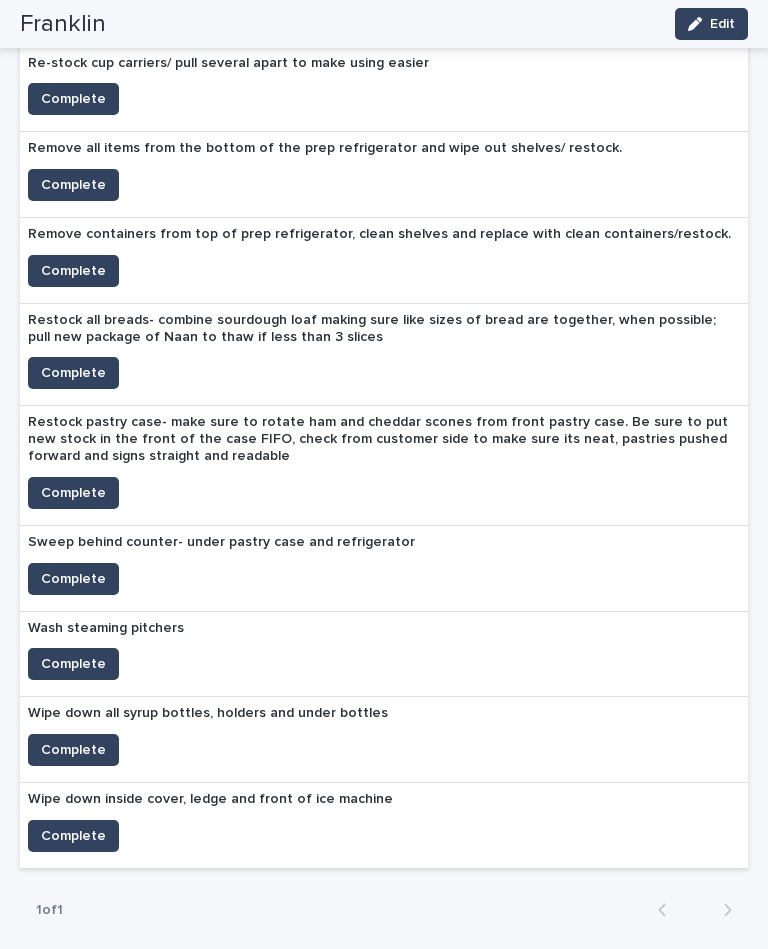 click on "Complete" at bounding box center [73, 836] 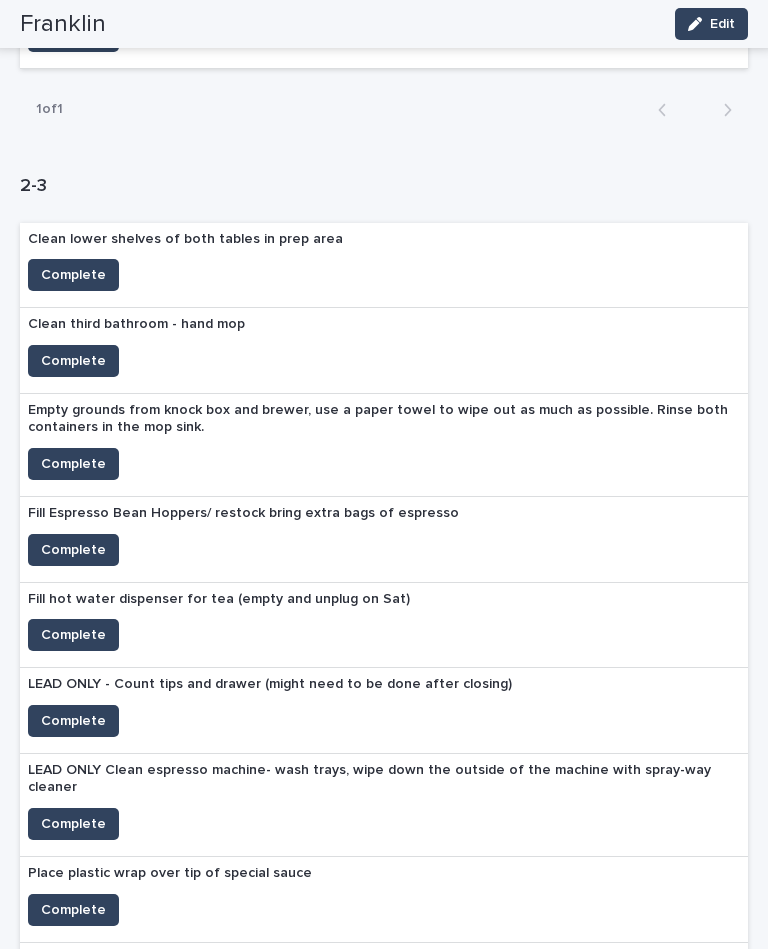 scroll, scrollTop: 1050, scrollLeft: 0, axis: vertical 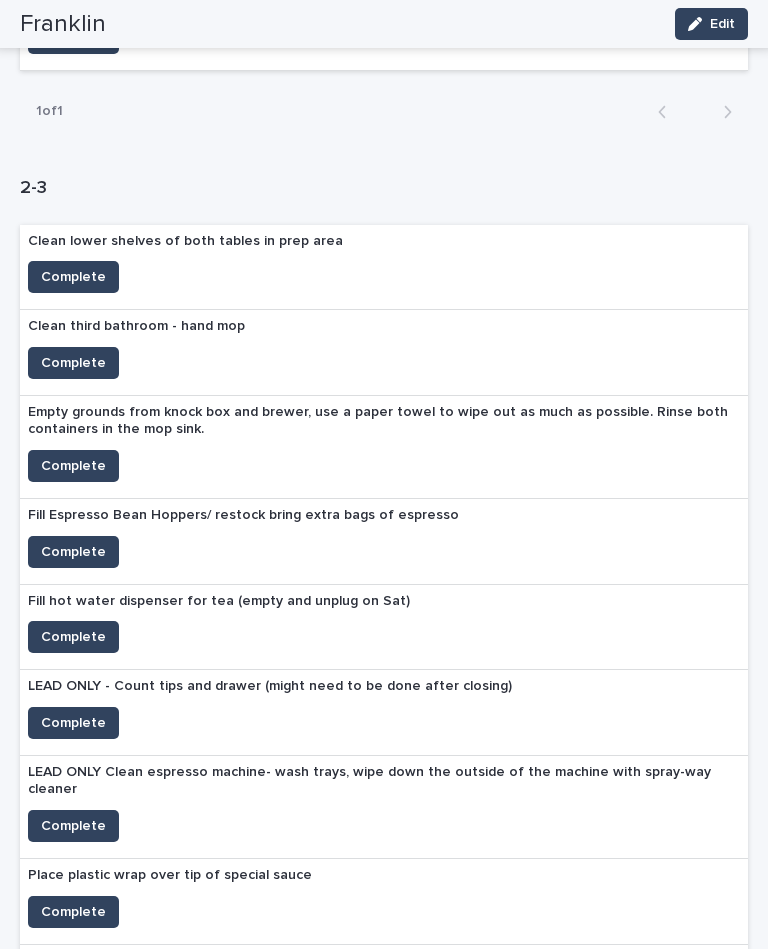 click on "Complete" at bounding box center (73, 277) 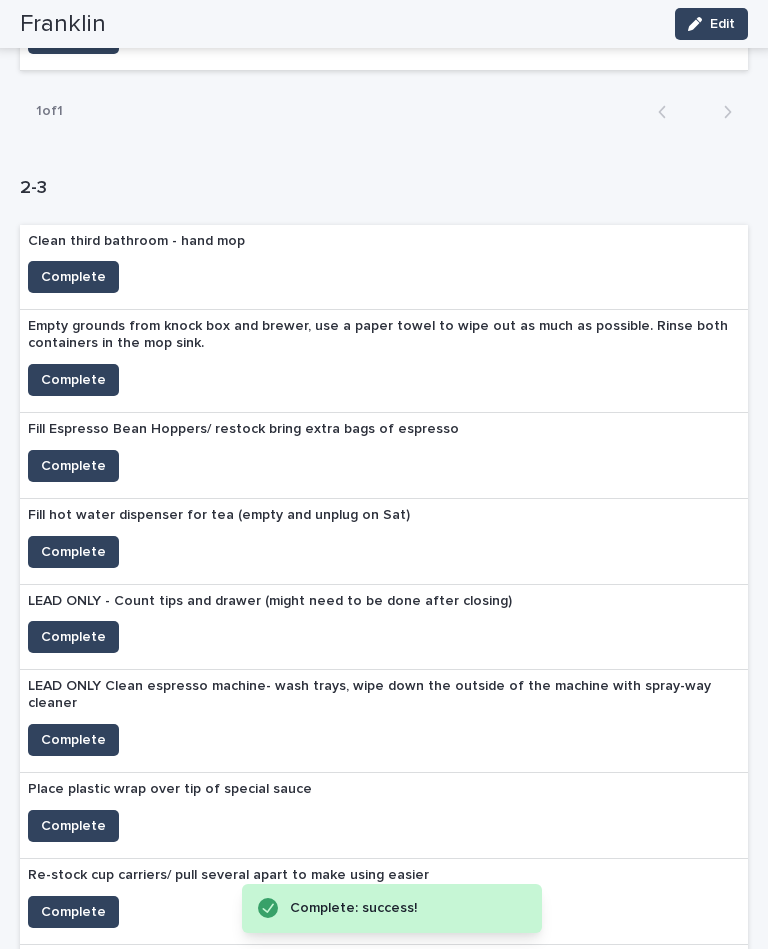 click on "Complete" at bounding box center [73, 466] 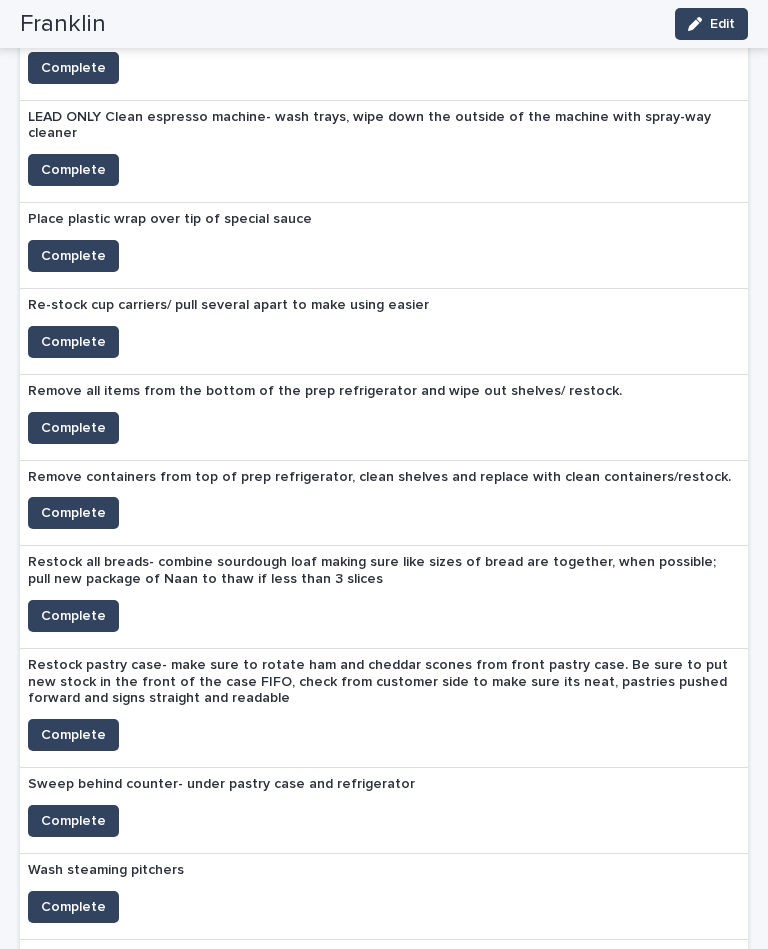 scroll, scrollTop: 1527, scrollLeft: 0, axis: vertical 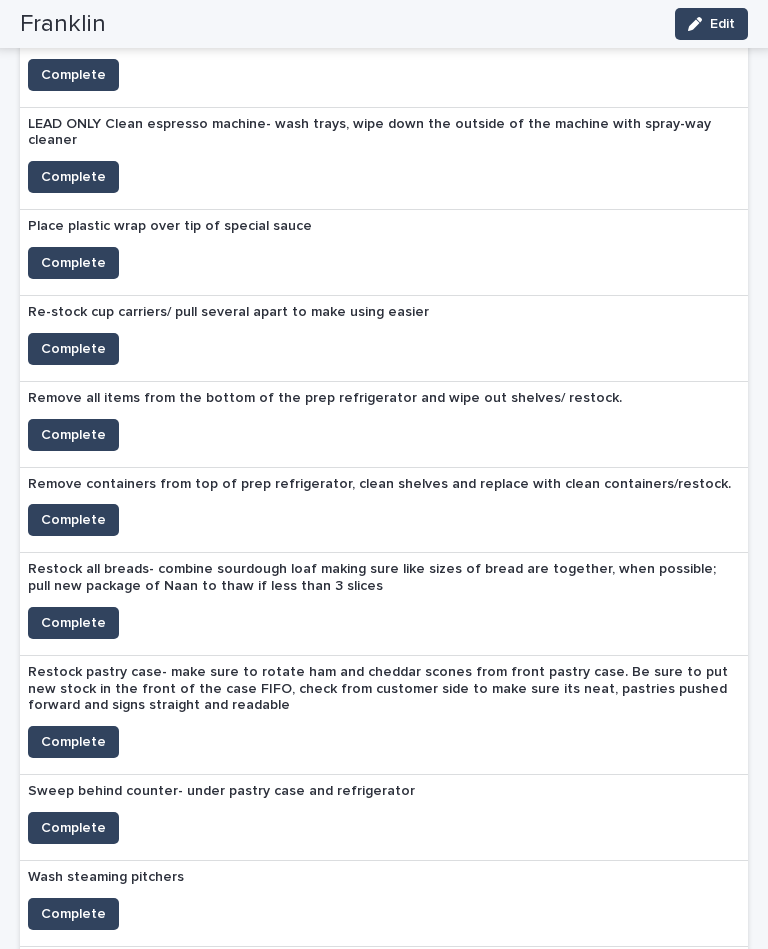 click on "Complete" at bounding box center [73, 349] 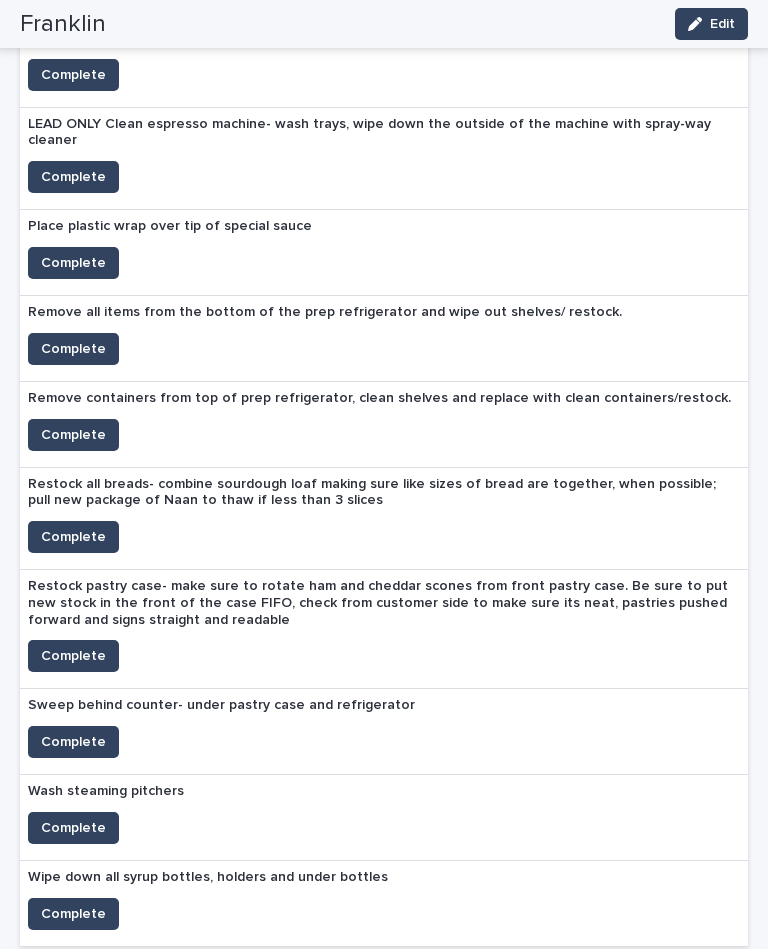 click on "Complete" at bounding box center (73, 435) 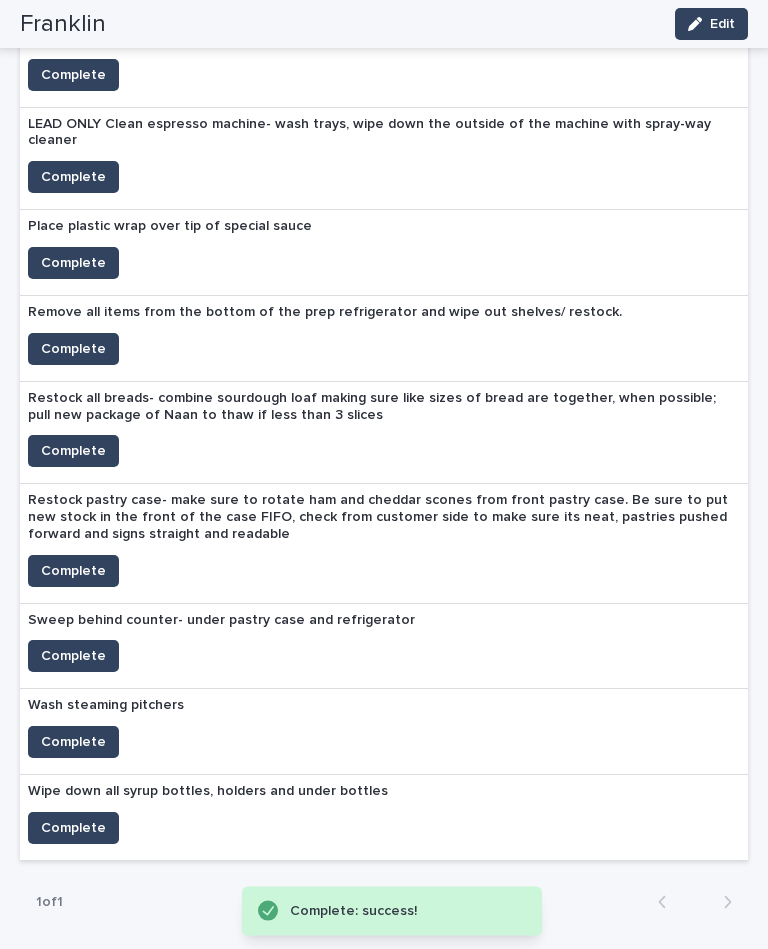 click on "Complete" at bounding box center (73, 451) 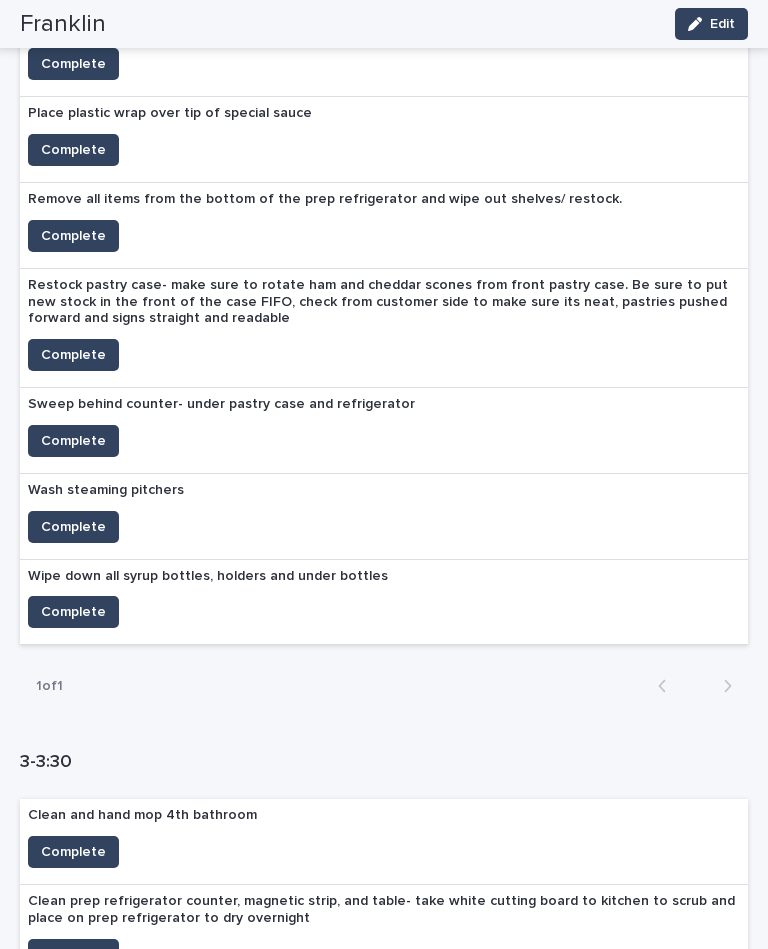 scroll, scrollTop: 1651, scrollLeft: 0, axis: vertical 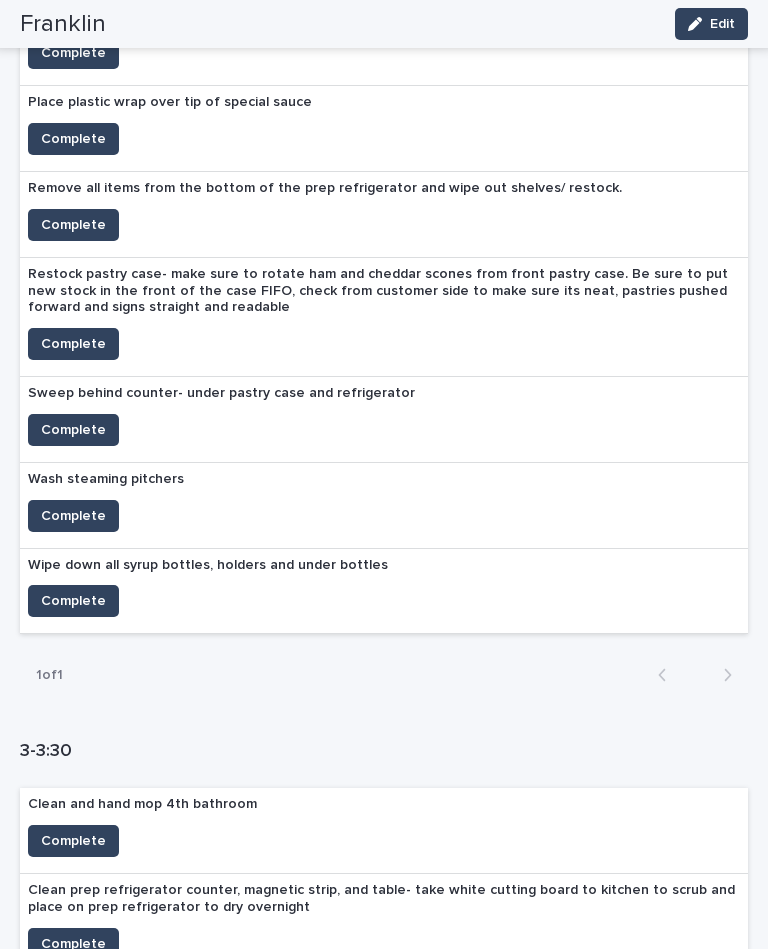 click on "Complete" at bounding box center (73, 601) 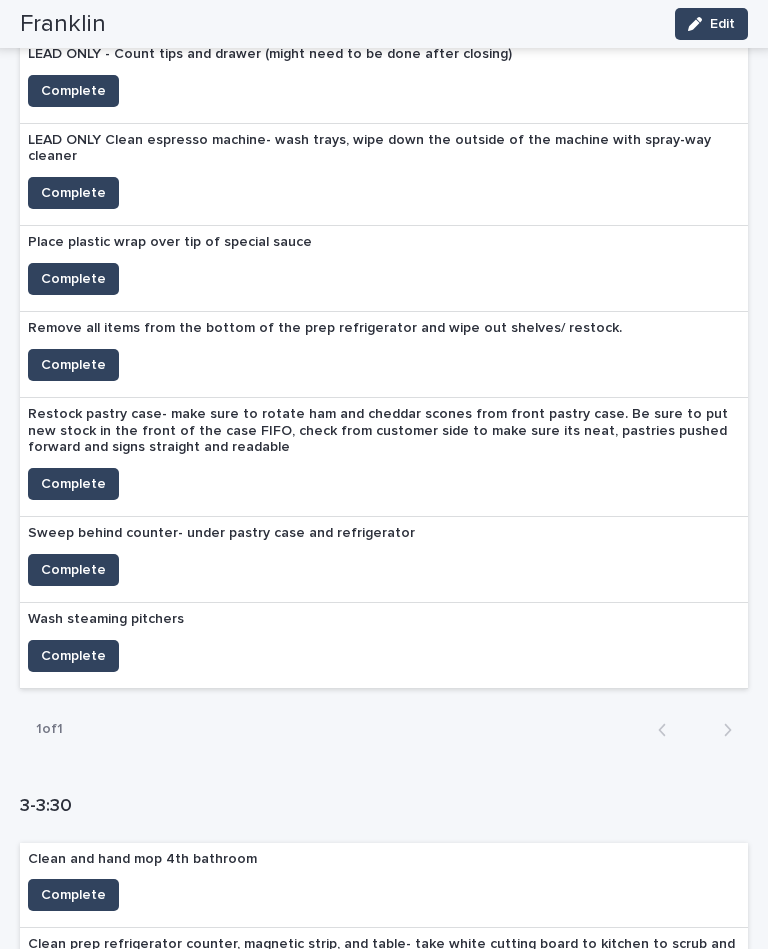 scroll, scrollTop: 1488, scrollLeft: 0, axis: vertical 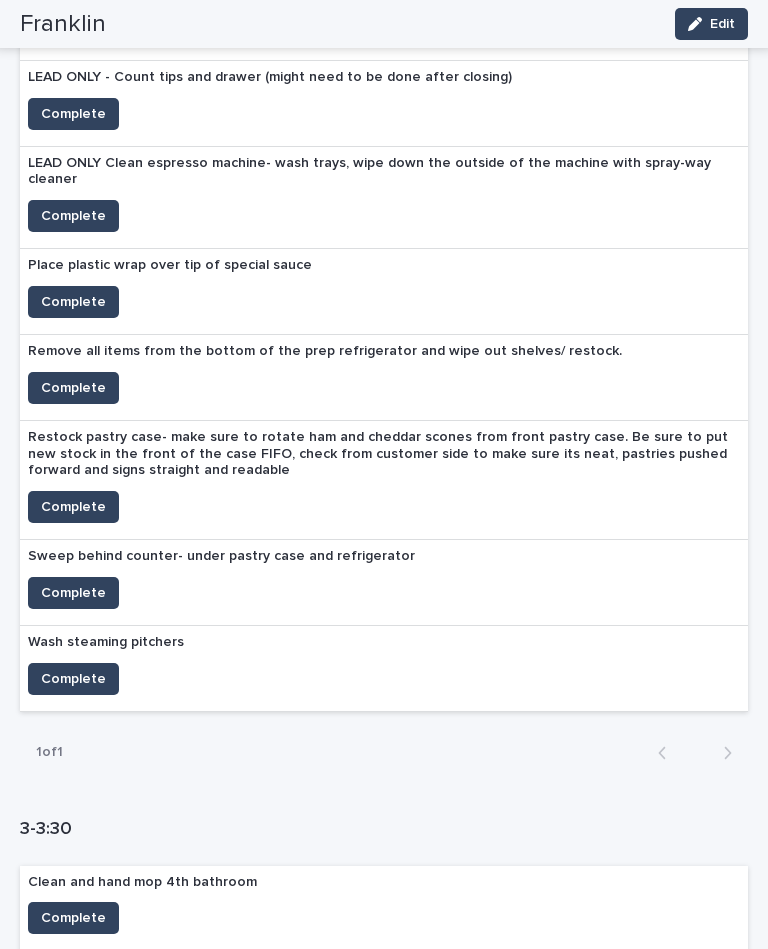 click on "Complete" at bounding box center (73, 388) 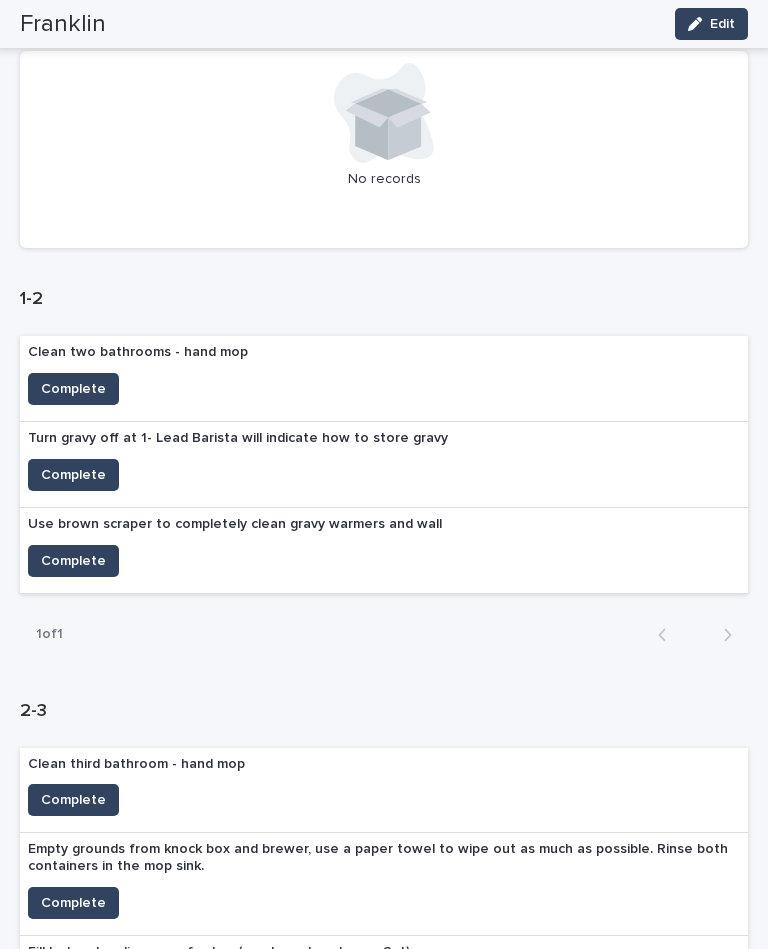 scroll, scrollTop: 502, scrollLeft: 0, axis: vertical 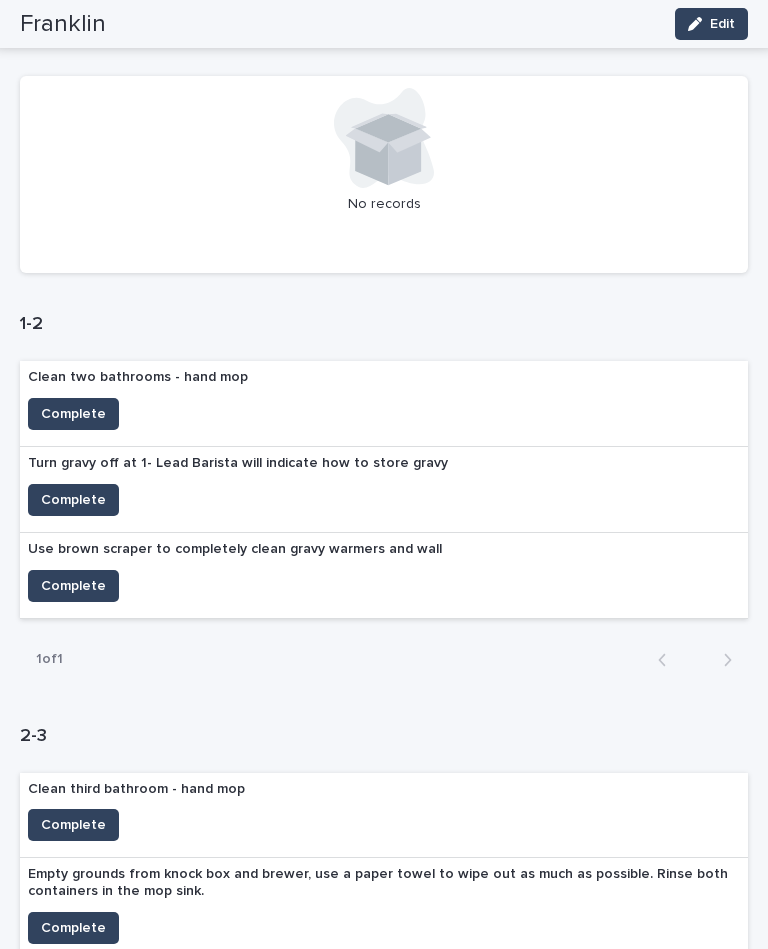 click on "Complete" at bounding box center (73, 500) 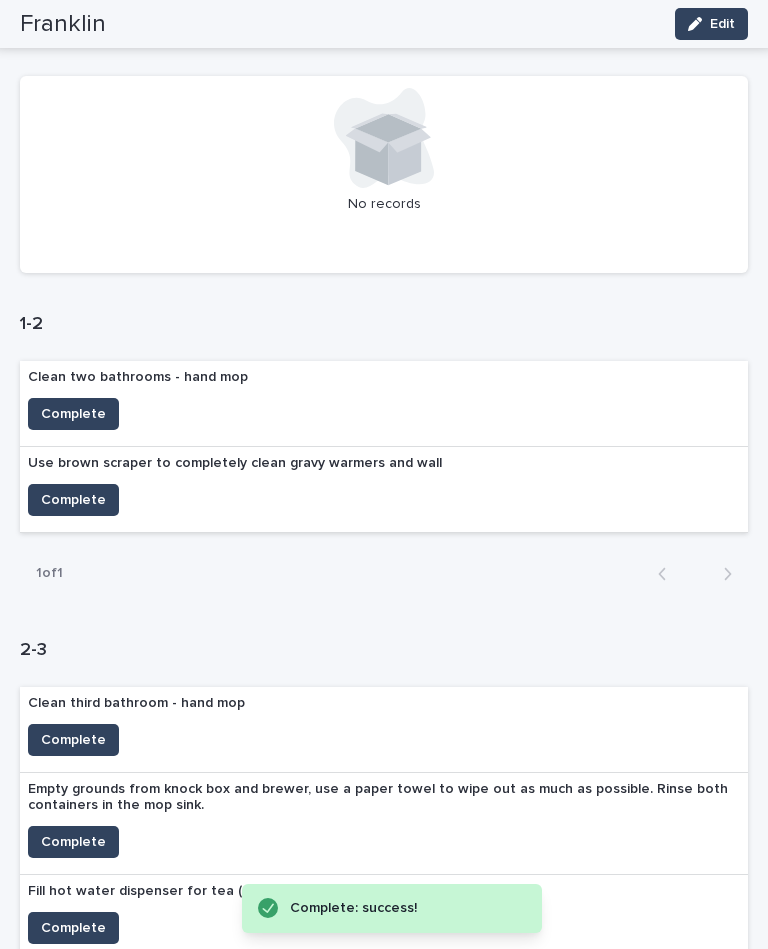 click on "Complete" at bounding box center [73, 500] 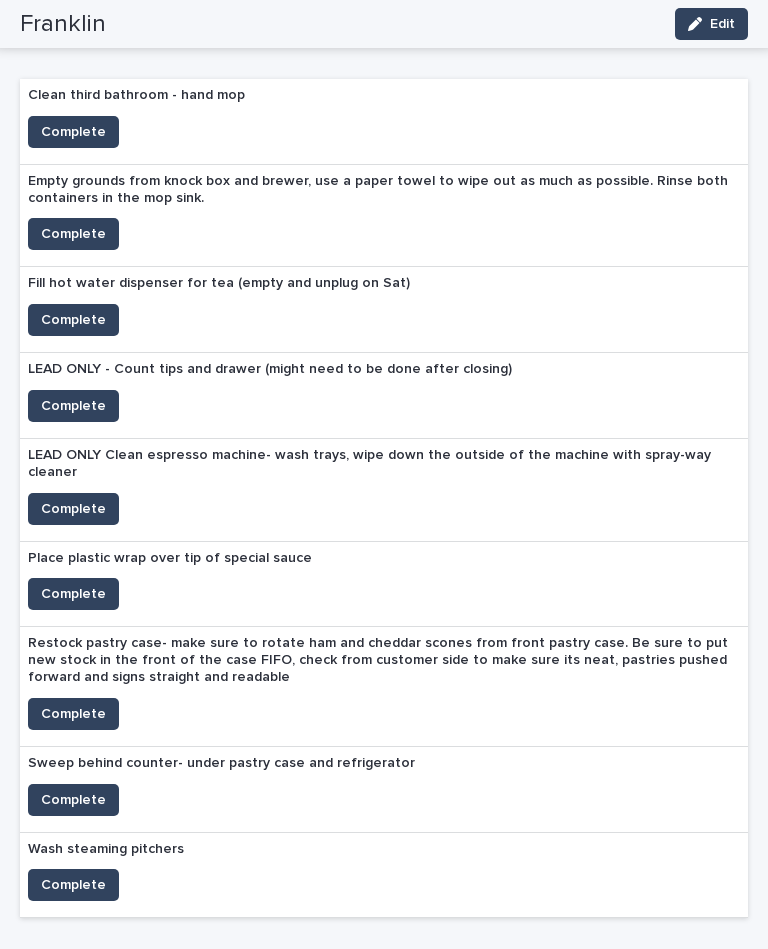 scroll, scrollTop: 1028, scrollLeft: 0, axis: vertical 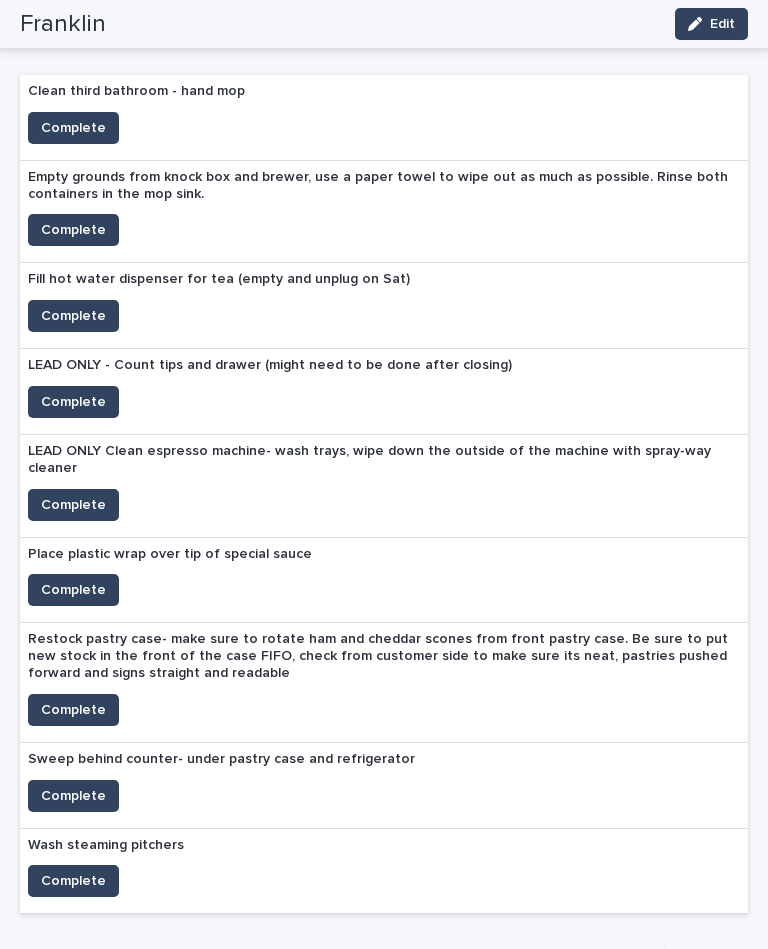 click on "Complete" at bounding box center [73, 590] 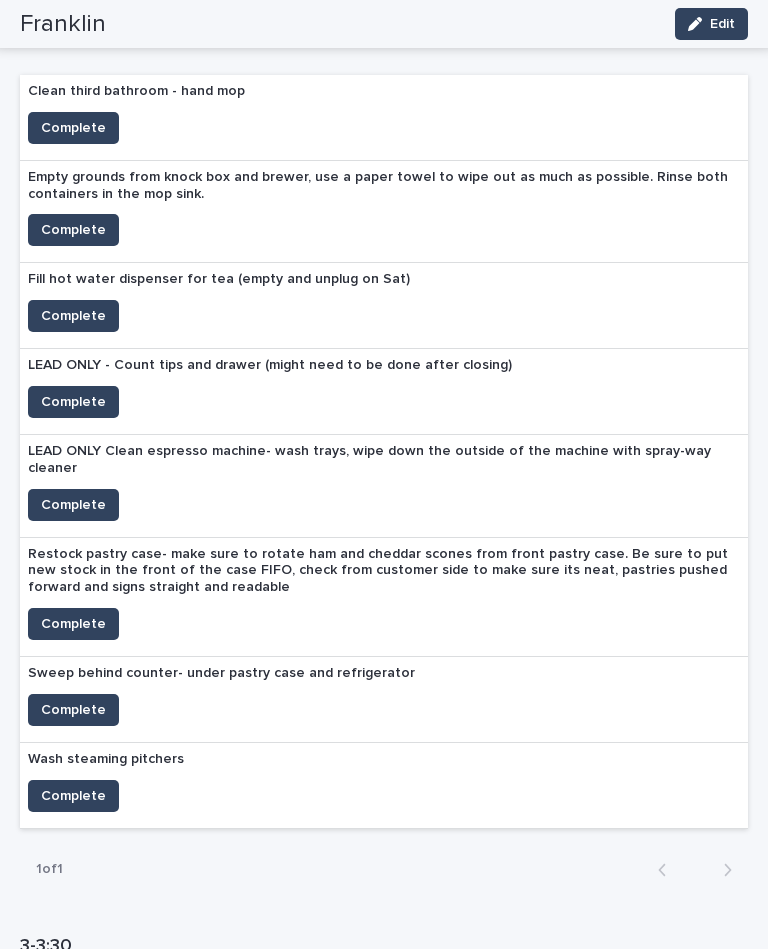 click on "Complete" at bounding box center (73, 624) 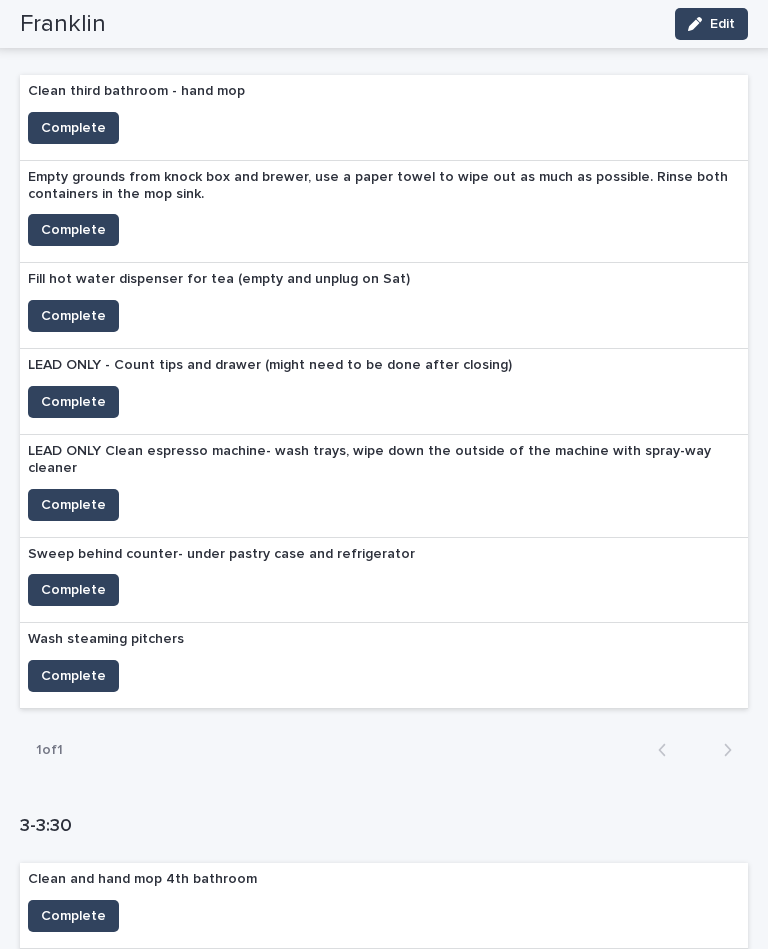click on "Complete" at bounding box center (73, 676) 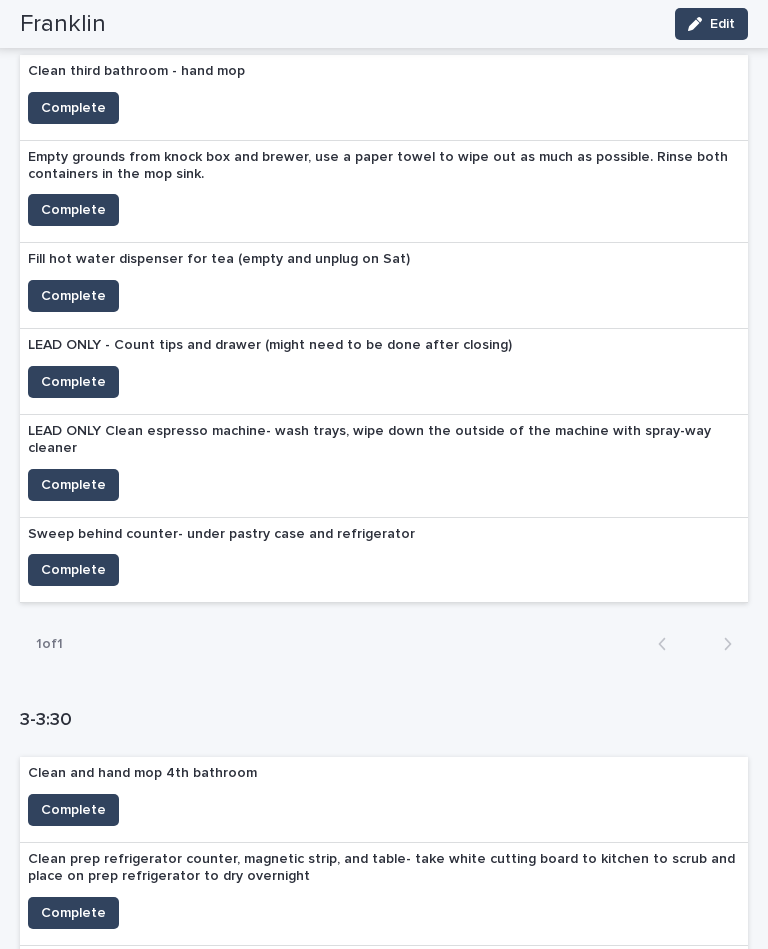 scroll, scrollTop: 1048, scrollLeft: 0, axis: vertical 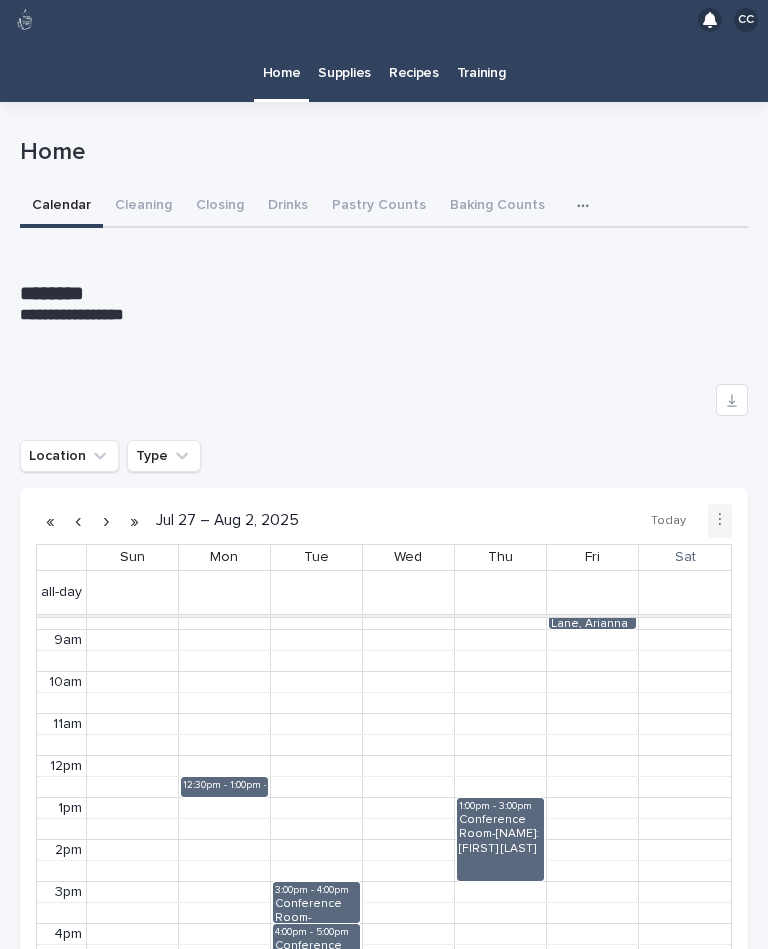 click on "Closing" at bounding box center [220, 207] 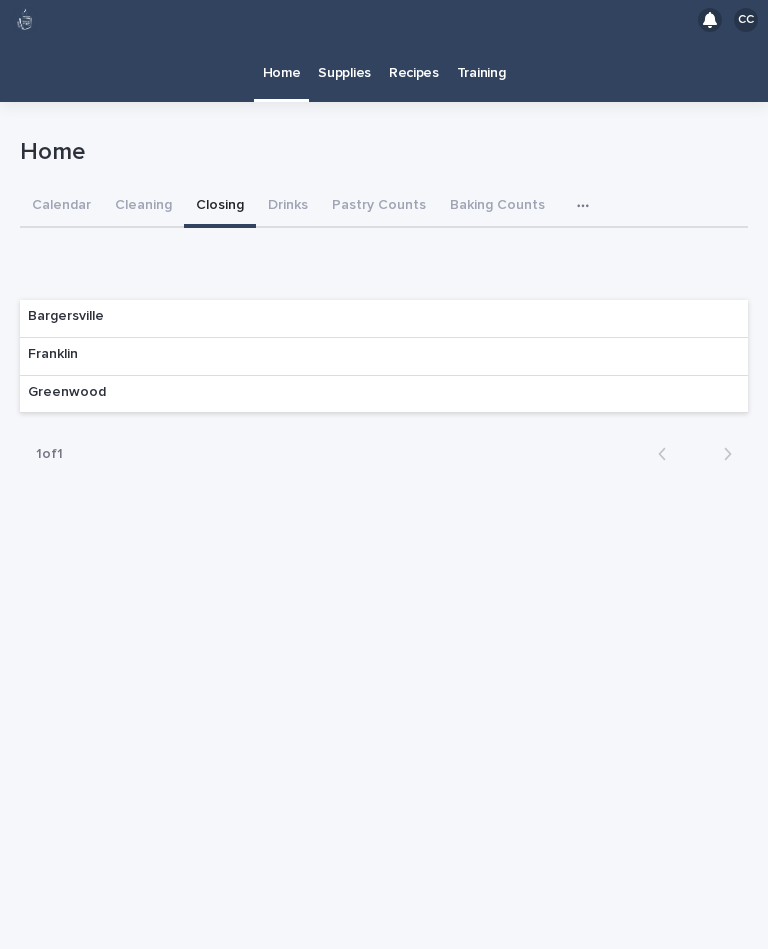 click on "Franklin" at bounding box center [384, 357] 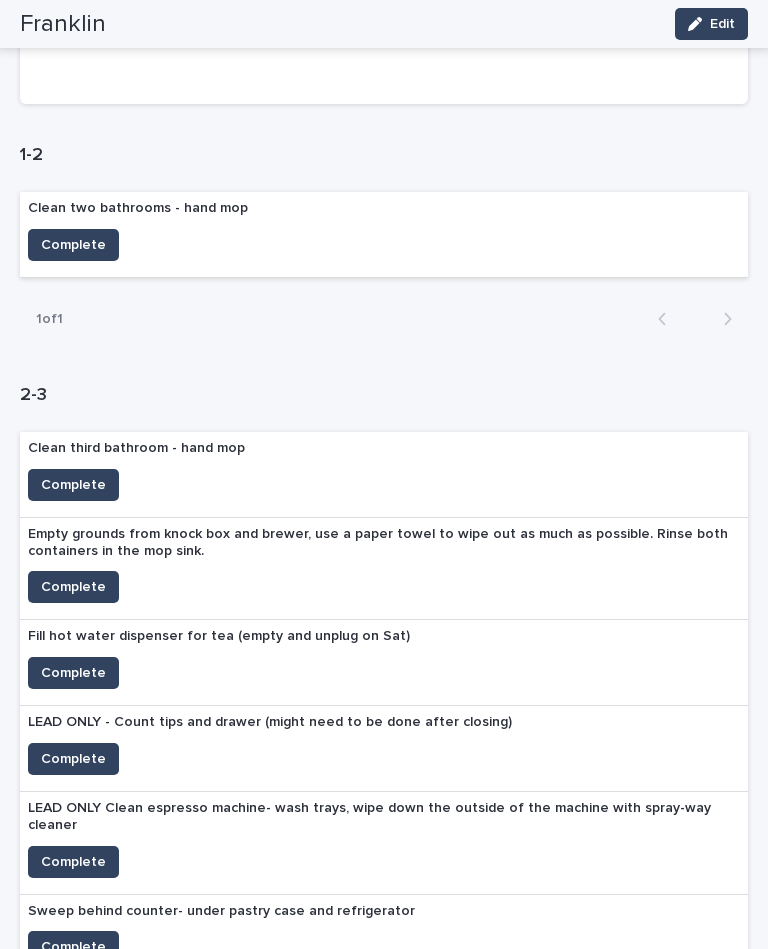 scroll, scrollTop: 683, scrollLeft: 0, axis: vertical 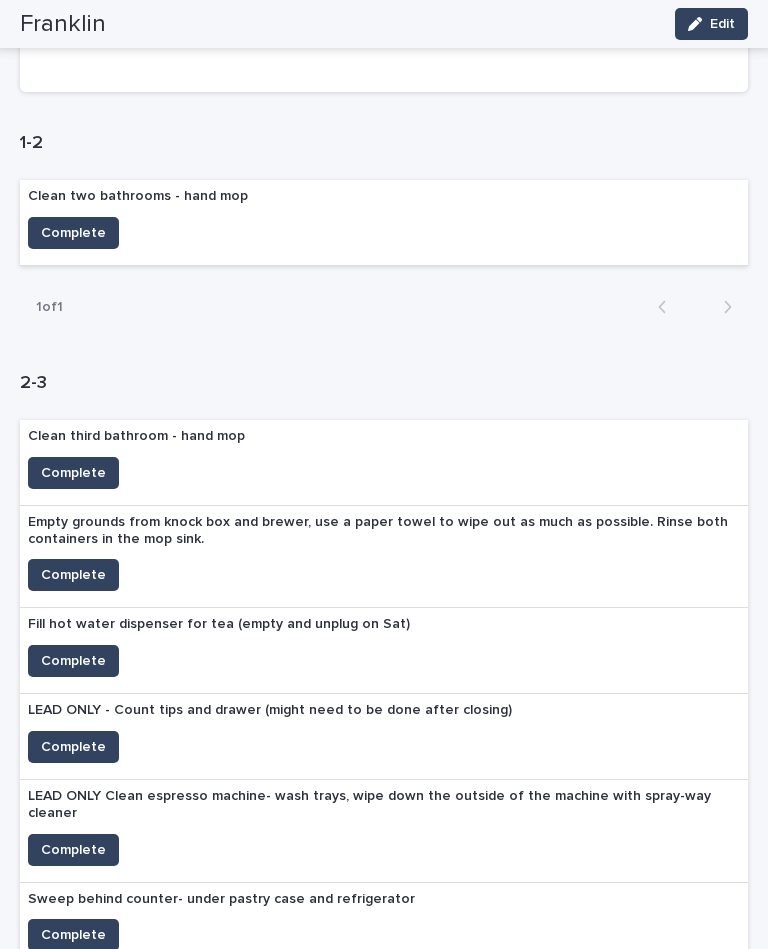 click on "Complete" at bounding box center [73, 575] 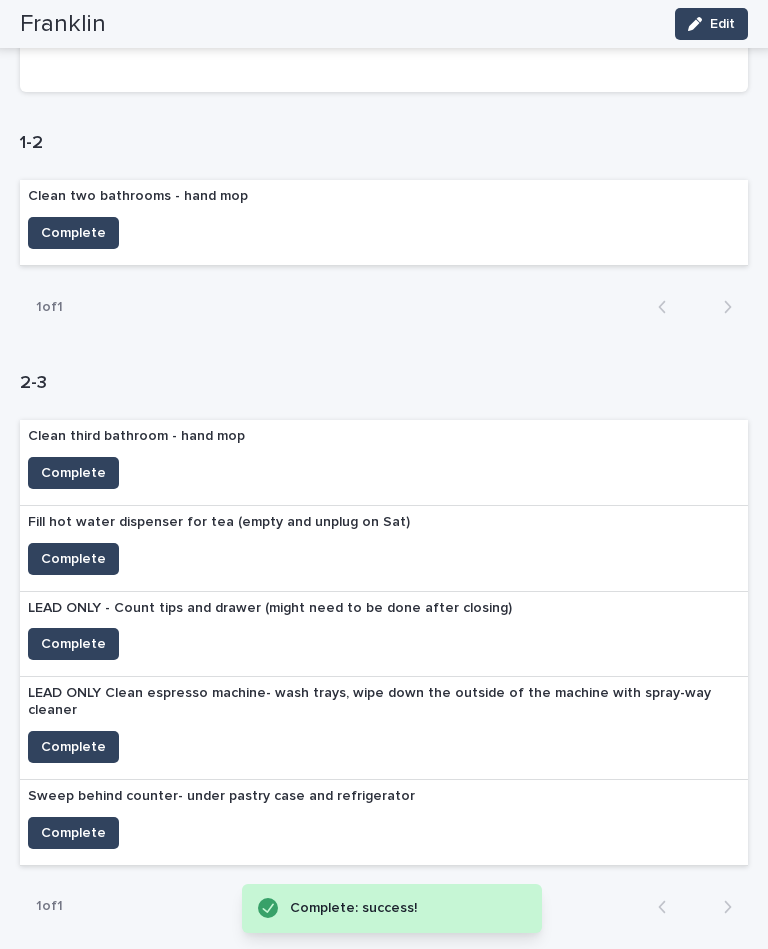 click on "Complete" at bounding box center [73, 644] 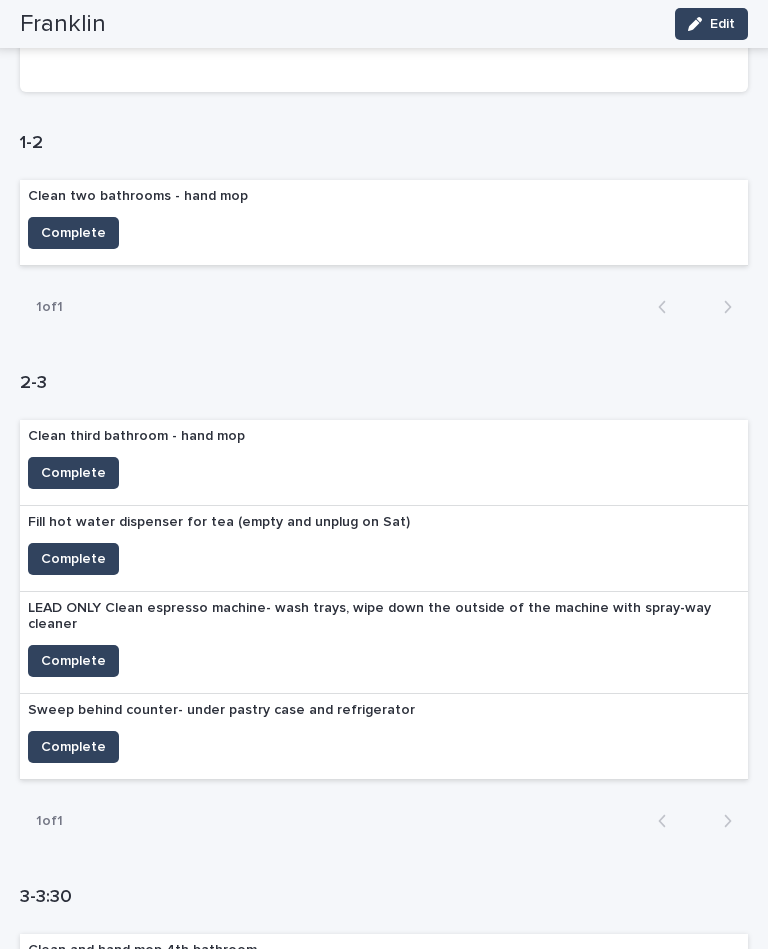 click on "Complete" at bounding box center [73, 233] 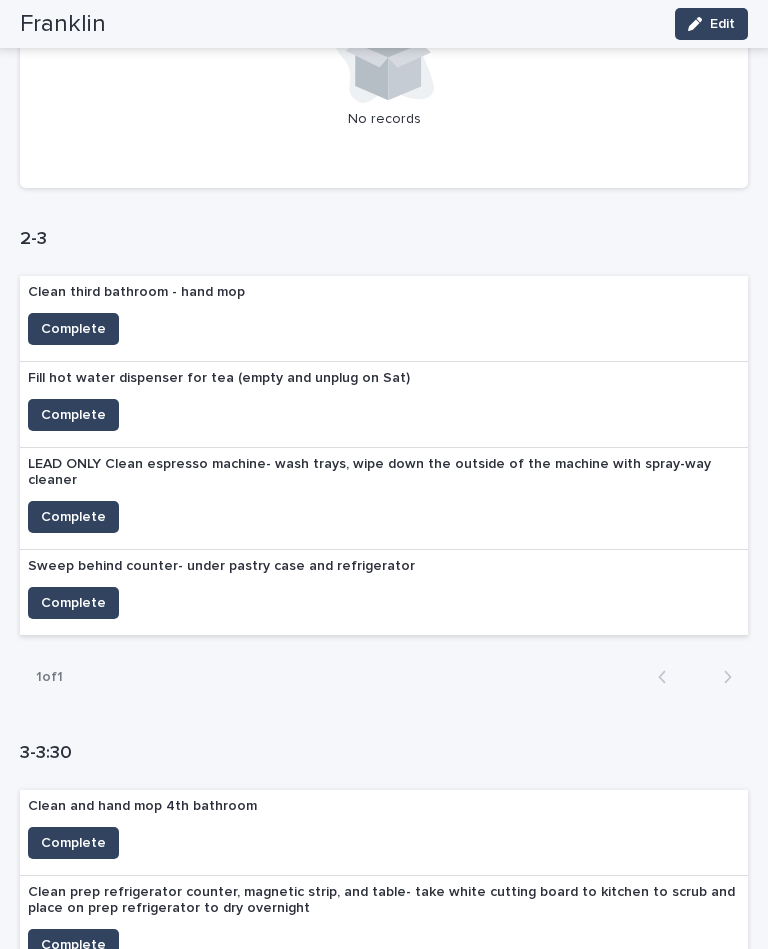 scroll, scrollTop: 879, scrollLeft: 0, axis: vertical 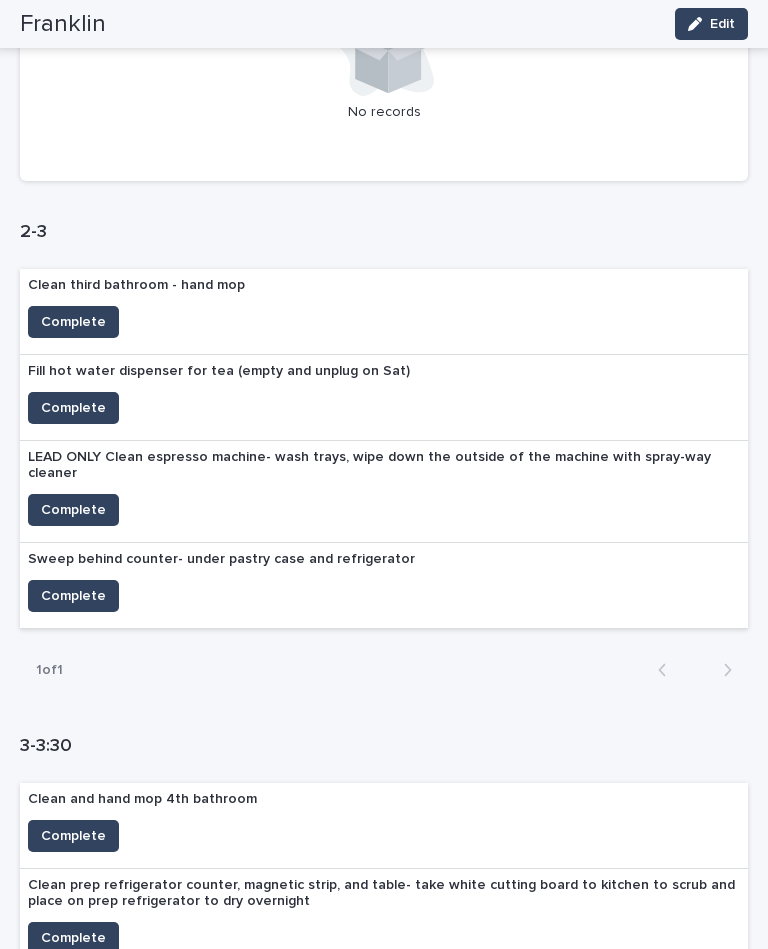 click on "Complete" at bounding box center [73, 322] 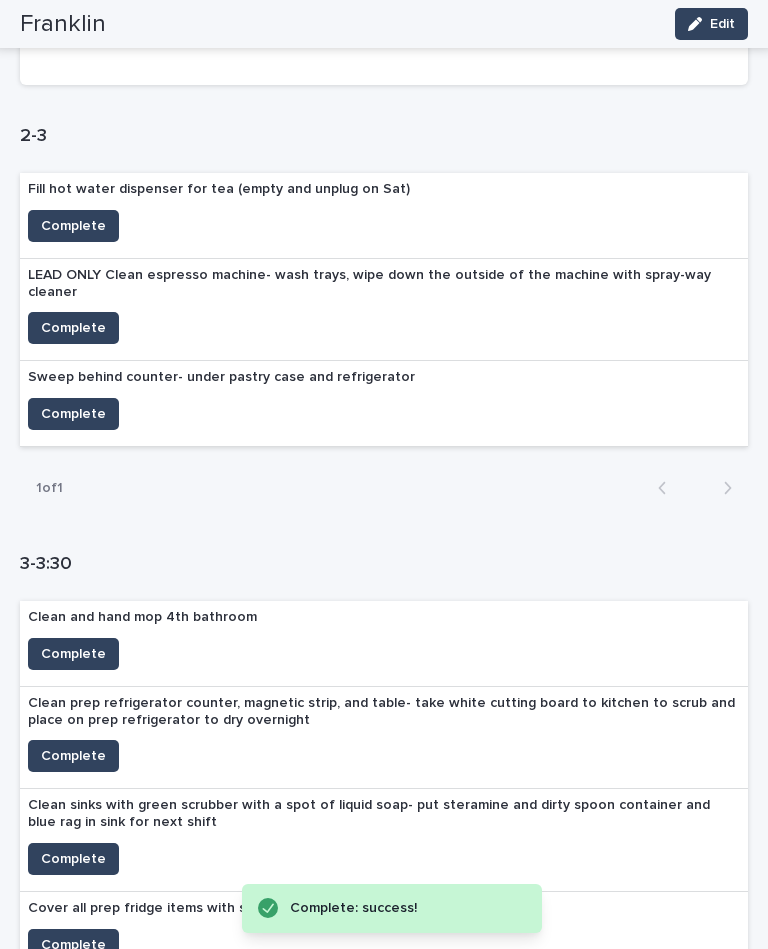 scroll, scrollTop: 977, scrollLeft: 0, axis: vertical 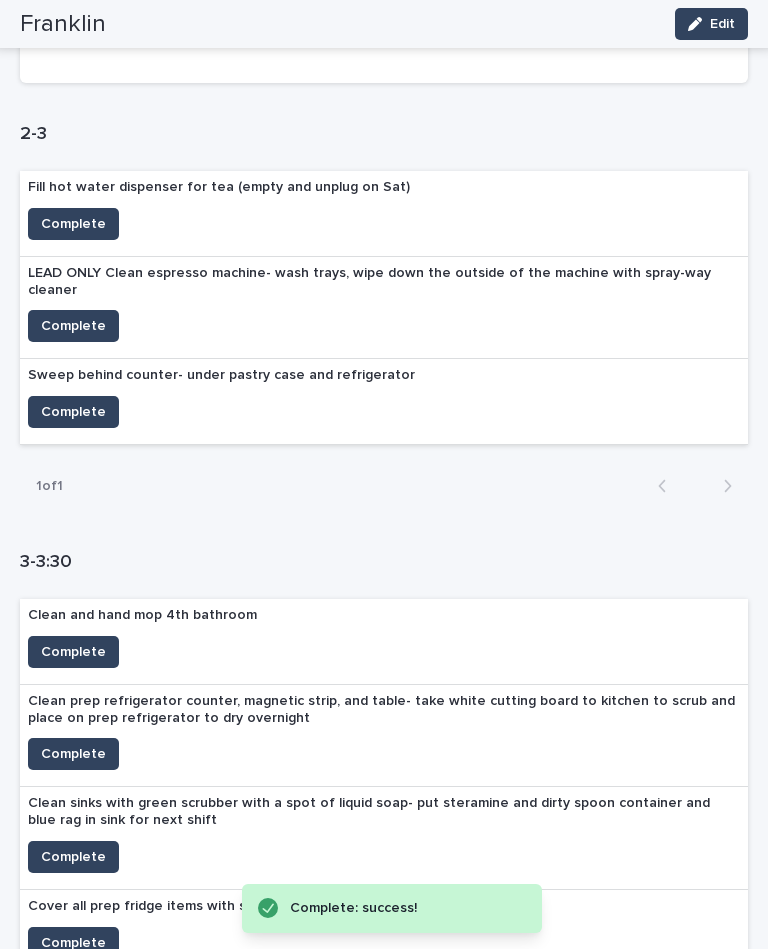 click on "Complete" at bounding box center (73, 412) 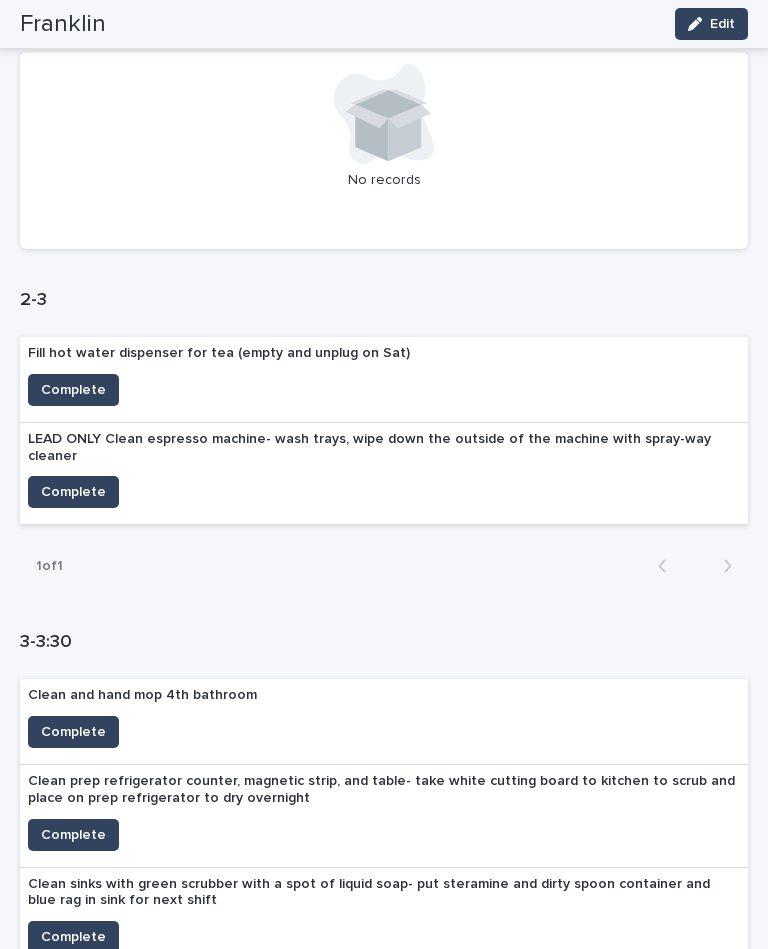 scroll, scrollTop: 771, scrollLeft: 0, axis: vertical 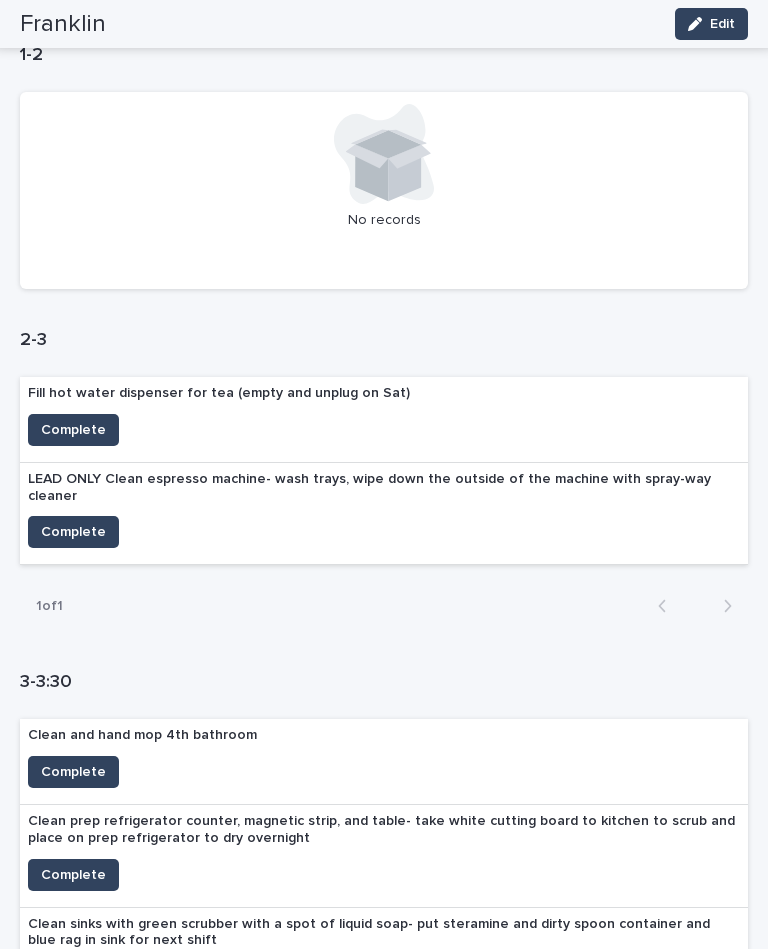 click on "Complete" at bounding box center (73, 430) 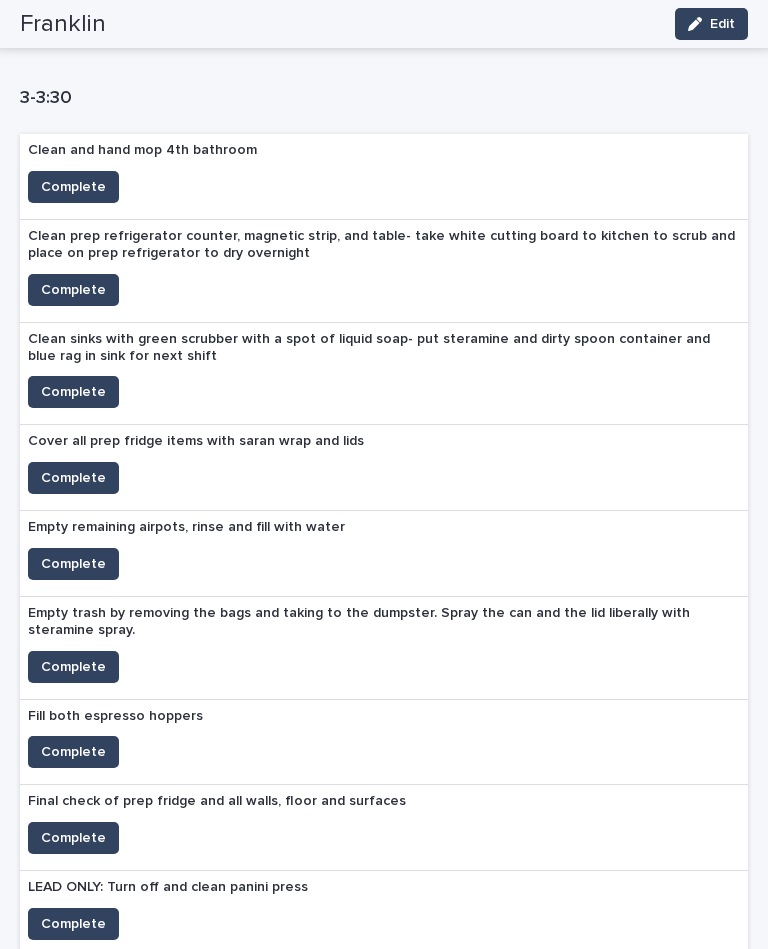 scroll, scrollTop: 1273, scrollLeft: 0, axis: vertical 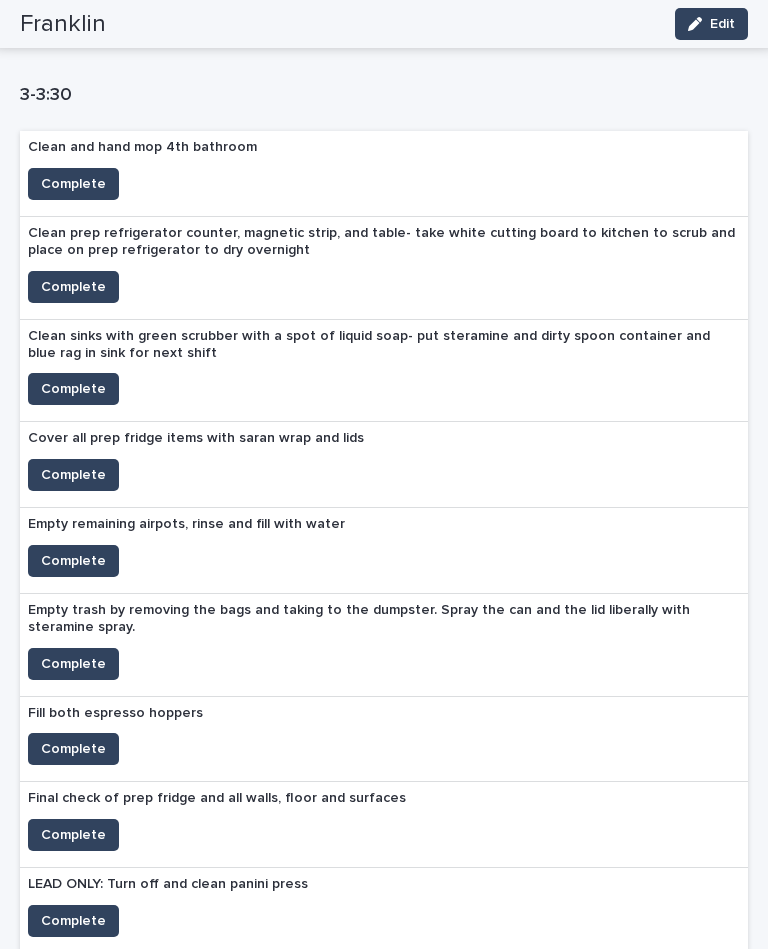 click on "Complete" at bounding box center (73, 287) 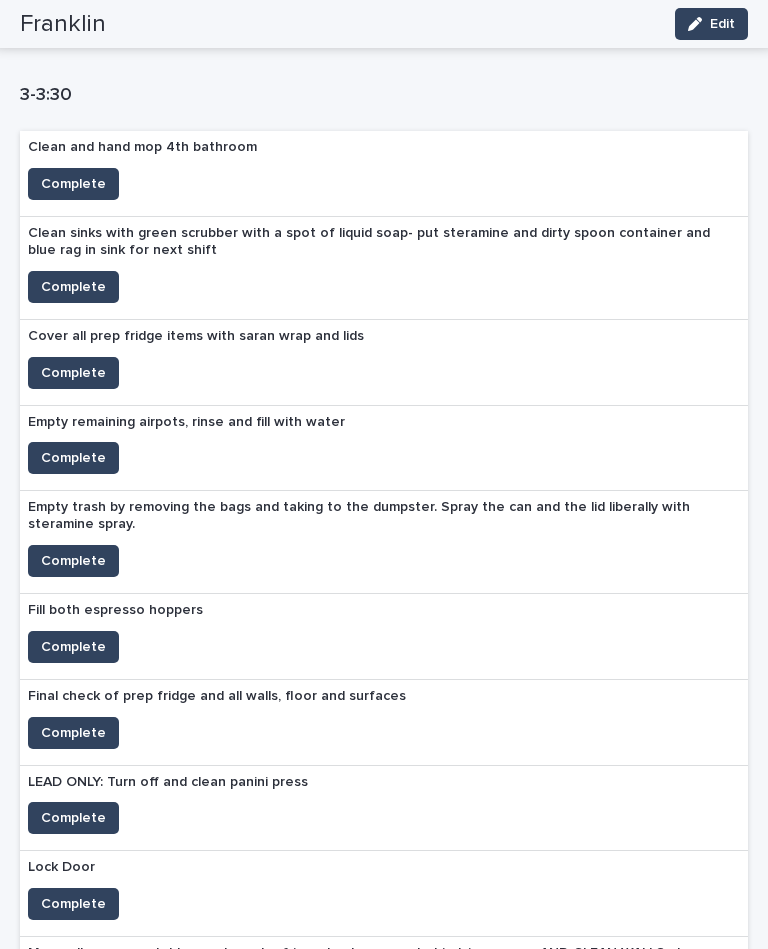 click on "Complete" at bounding box center (73, 373) 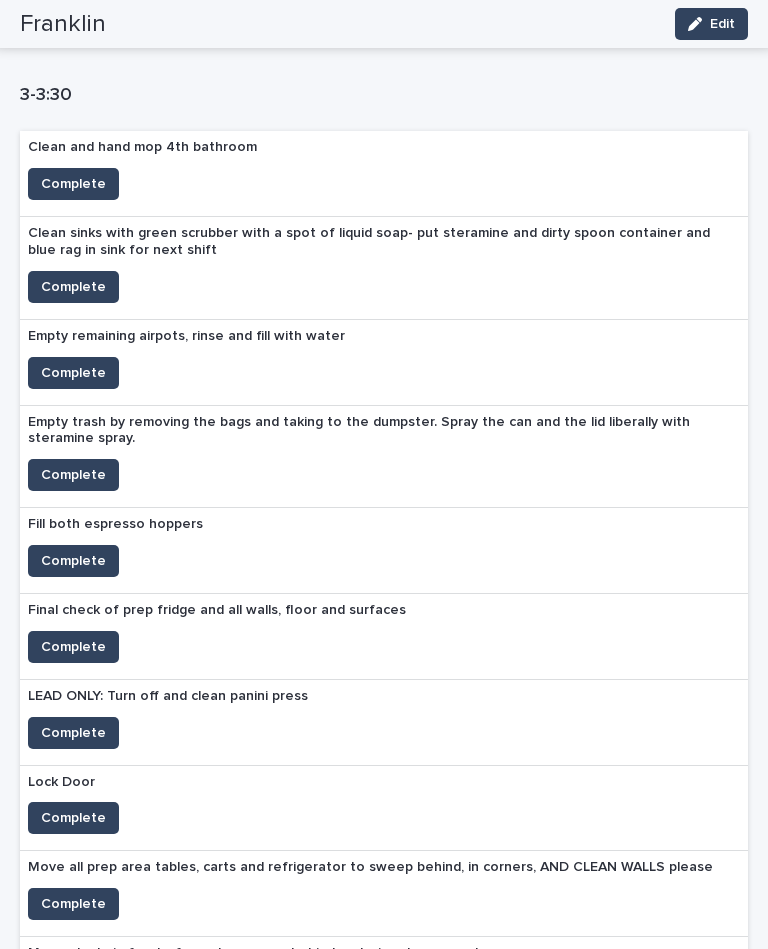 click on "Complete" at bounding box center [73, 561] 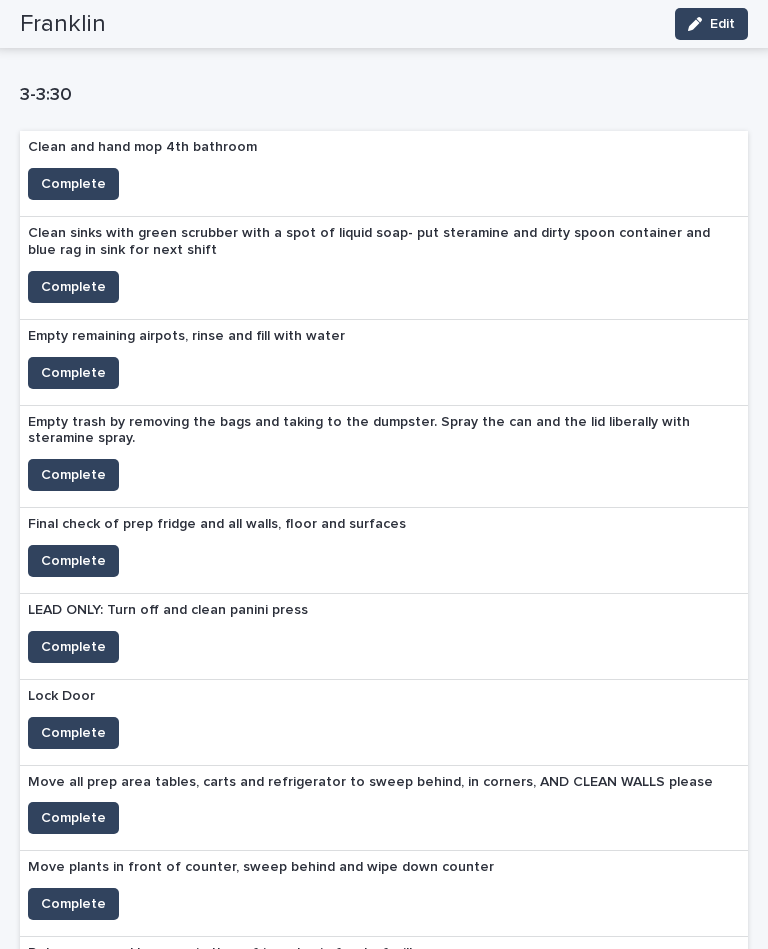 click on "Complete" at bounding box center (73, 475) 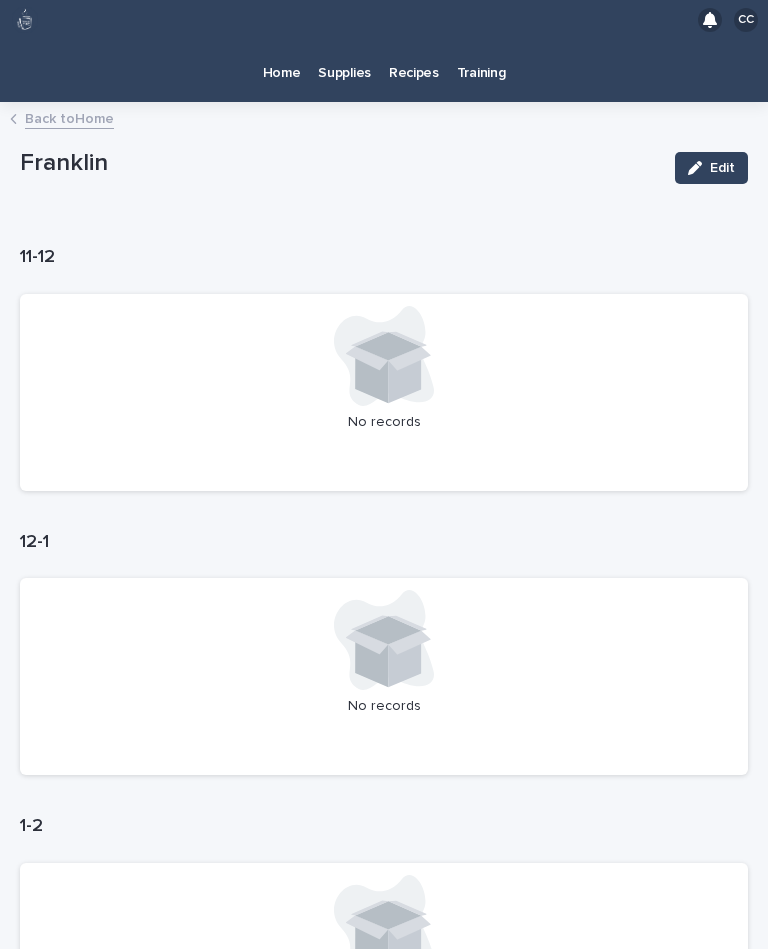 scroll, scrollTop: 0, scrollLeft: 0, axis: both 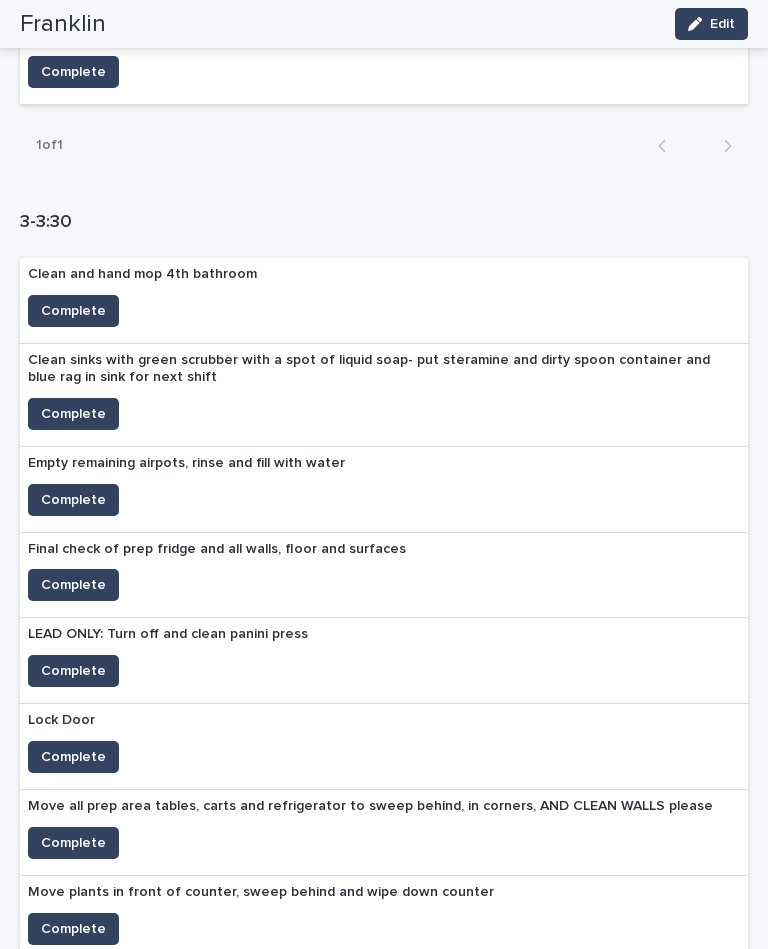 click on "Complete" at bounding box center (73, 311) 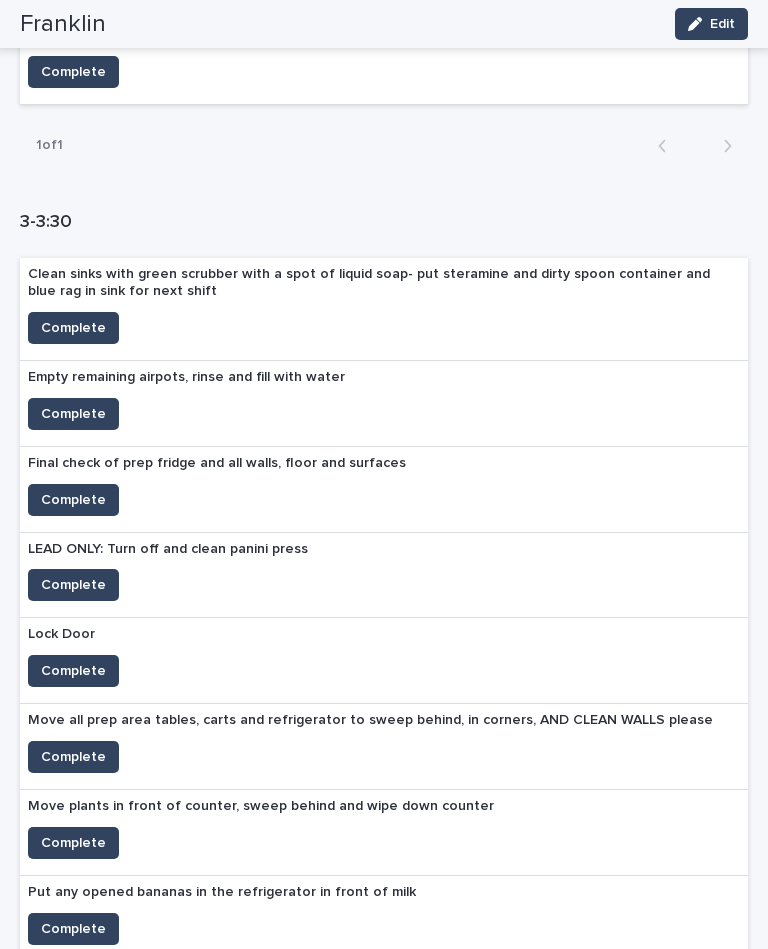 click on "Clean sinks with green scrubber with a spot of liquid soap- put steramine and dirty spoon container and blue rag in sink for next shift" at bounding box center (384, 285) 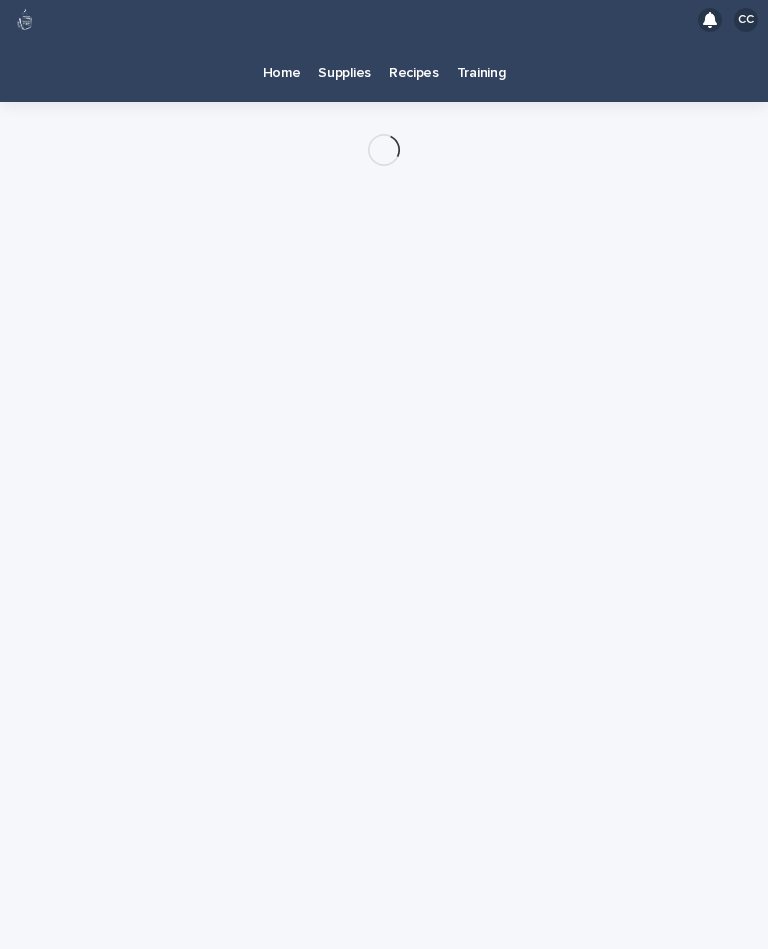 scroll, scrollTop: 0, scrollLeft: 0, axis: both 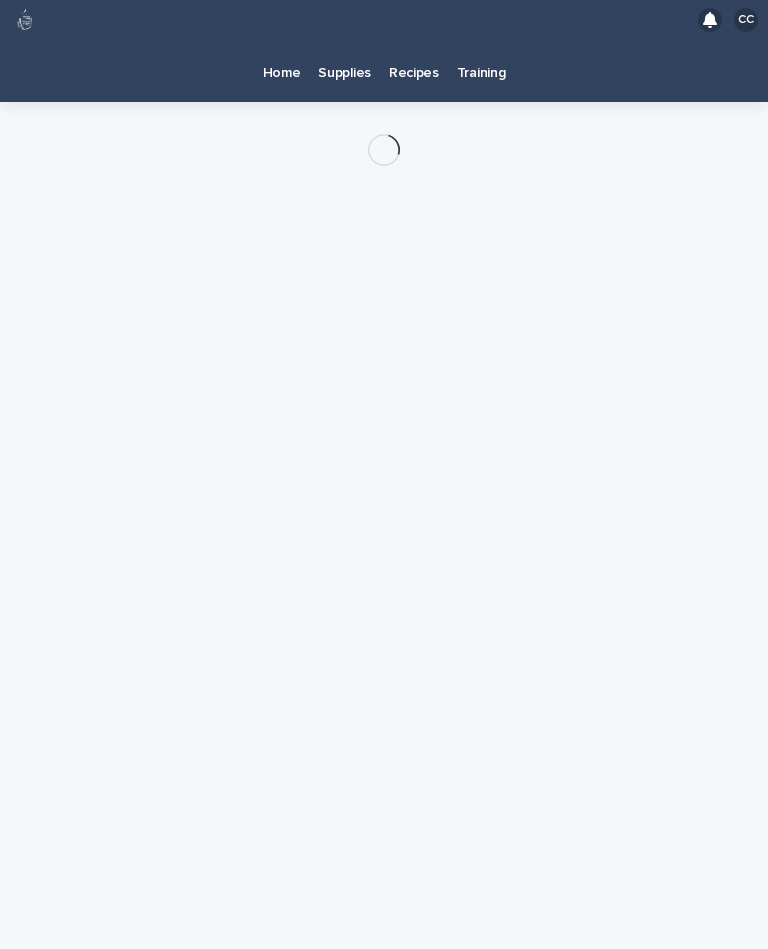 click on "Loading... Saving… Loading... Saving…" at bounding box center (384, 500) 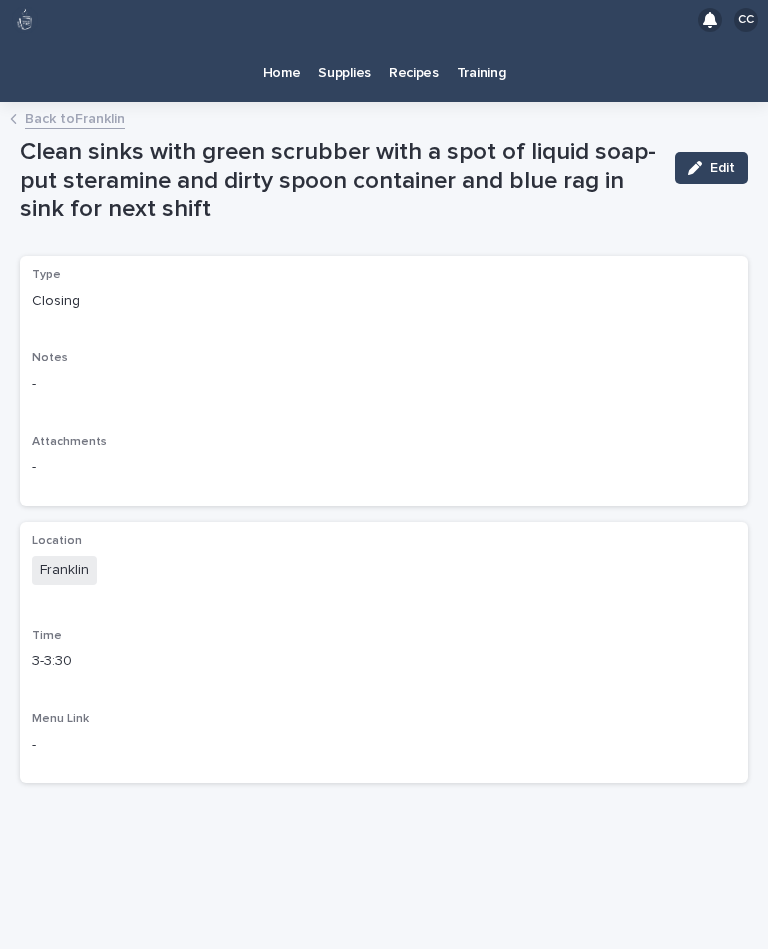 click on "Clean sinks with green scrubber with a spot of liquid soap- put steramine and dirty spoon container and blue rag in sink for next shift" at bounding box center [339, 181] 